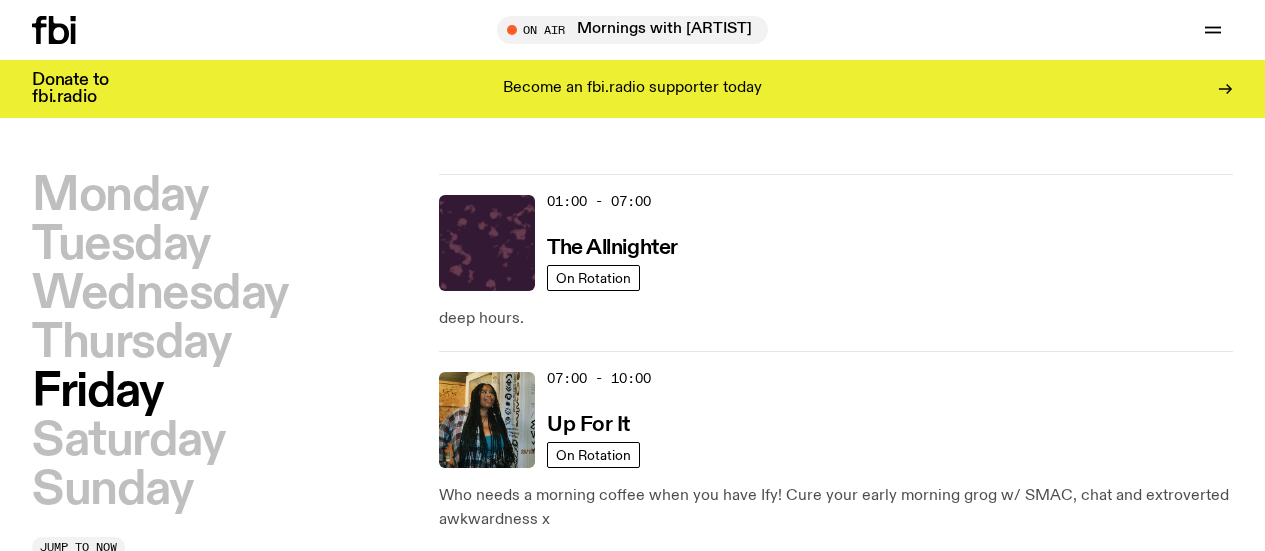 scroll, scrollTop: 214, scrollLeft: 0, axis: vertical 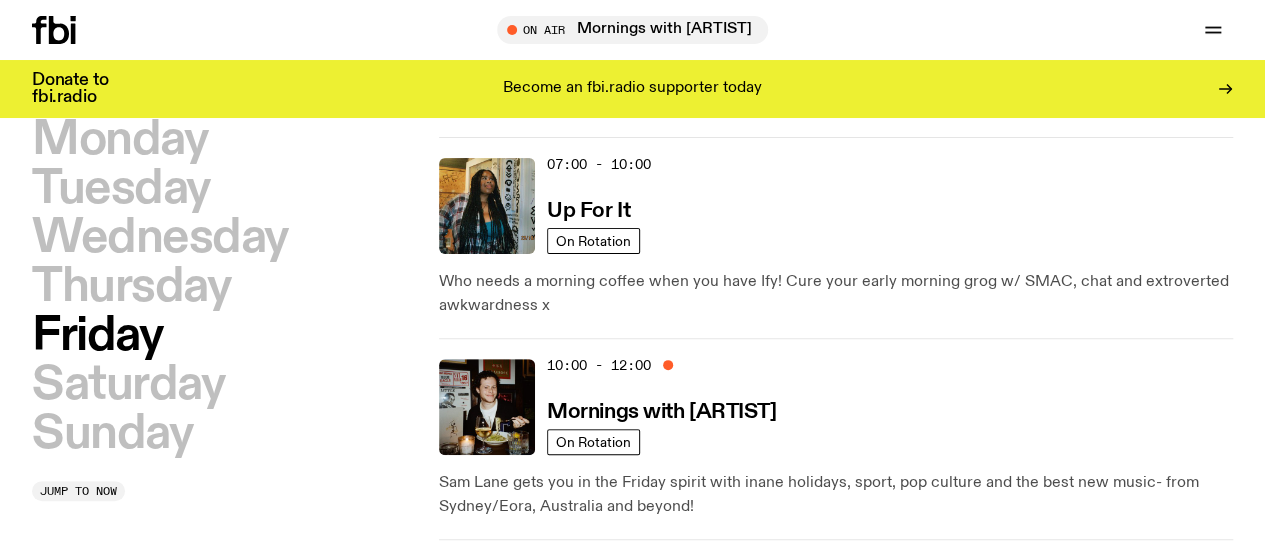 click on "Tune in live" at bounding box center (0, 0) 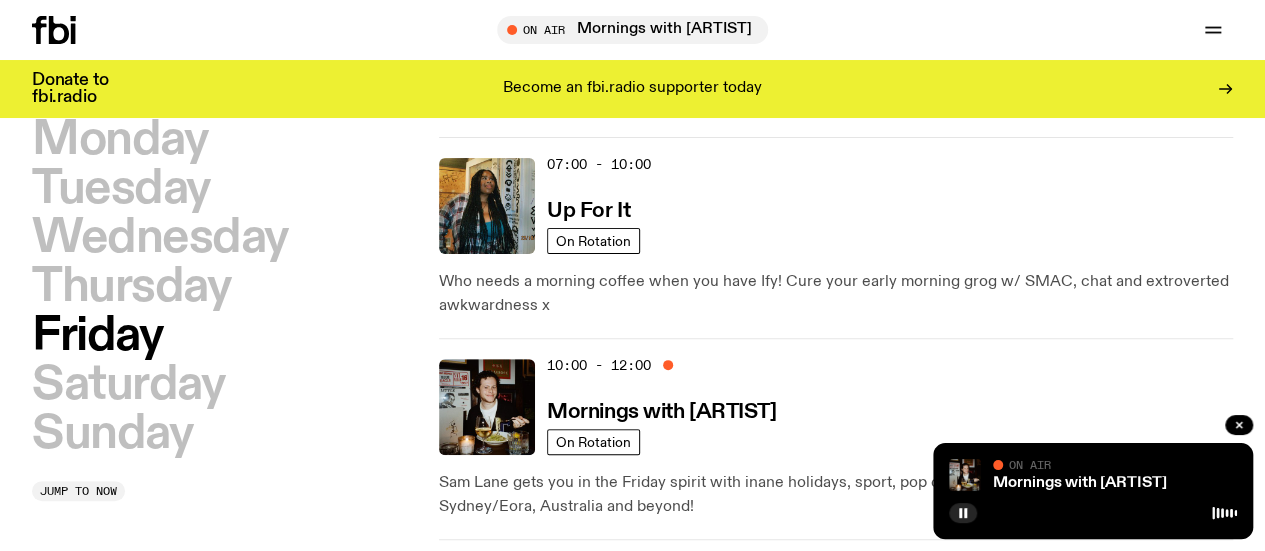 click on "Mornings with [ARTIST] On Air On Air" at bounding box center (1093, 491) 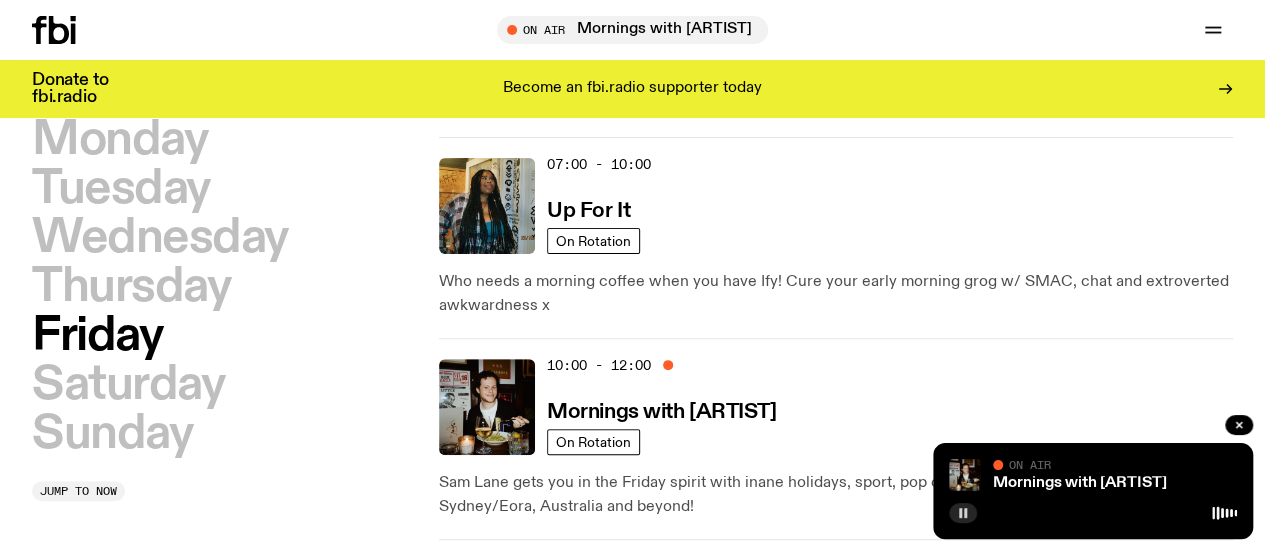 click 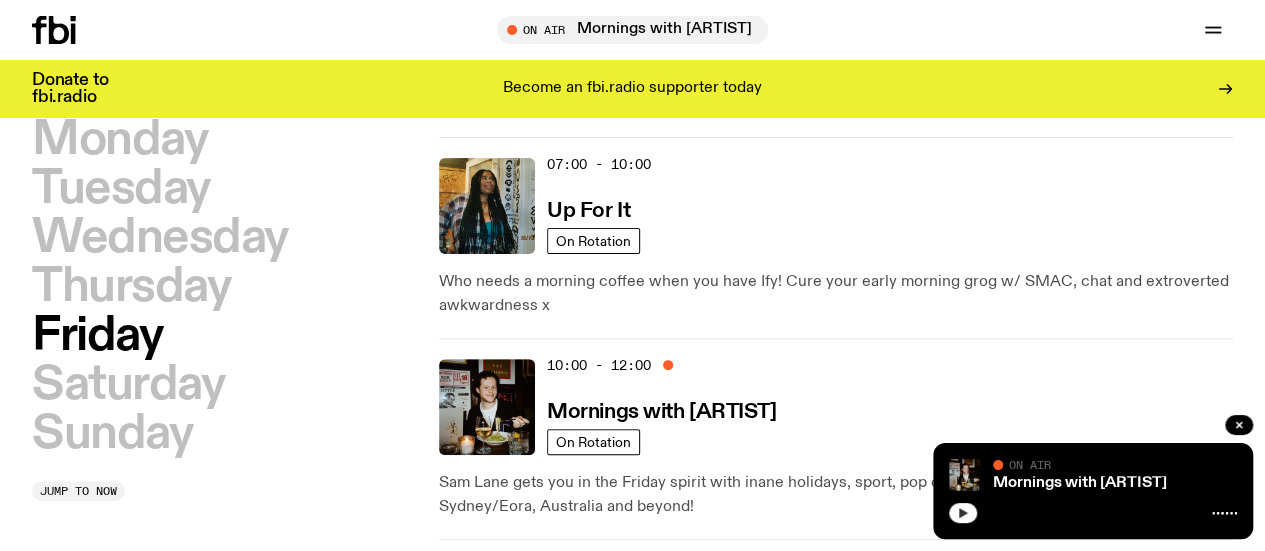 click at bounding box center [1093, 511] 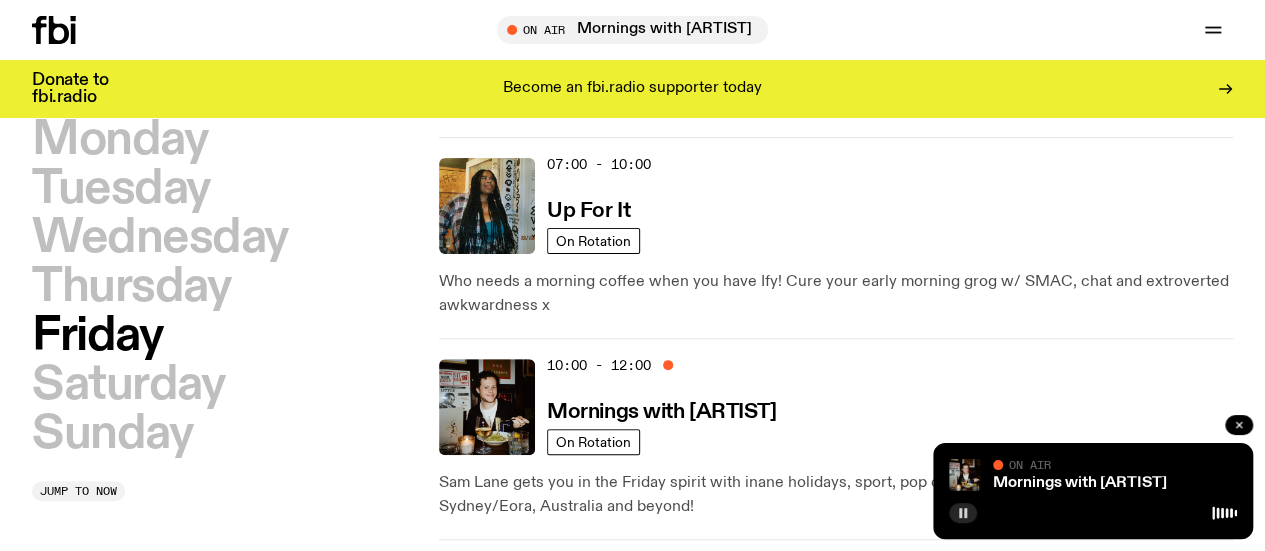 click 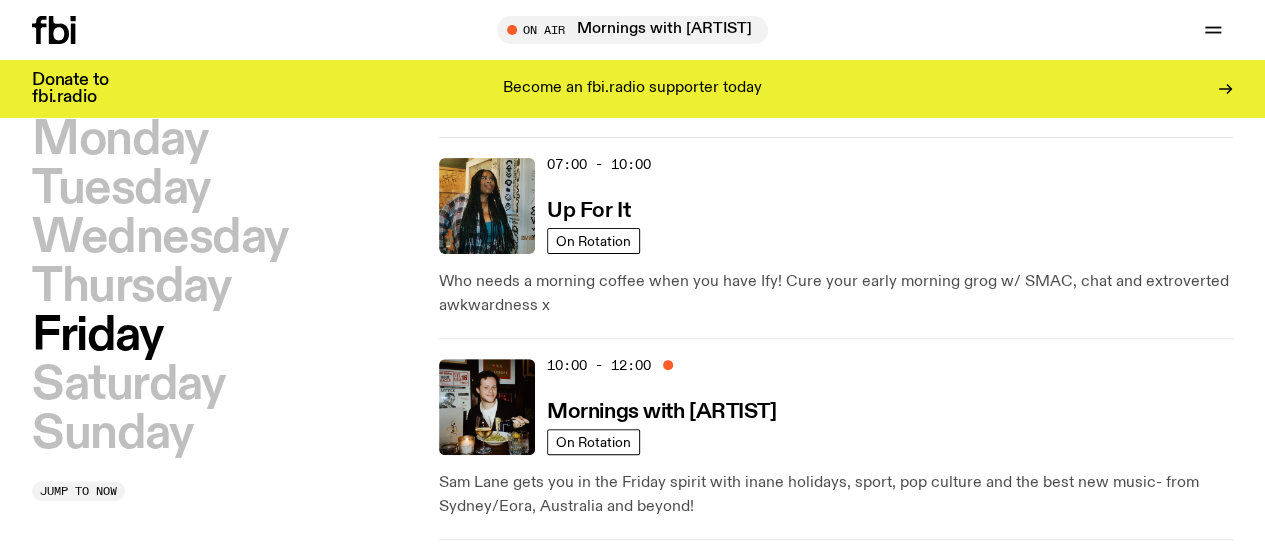 click on "Tune in live" at bounding box center (0, 0) 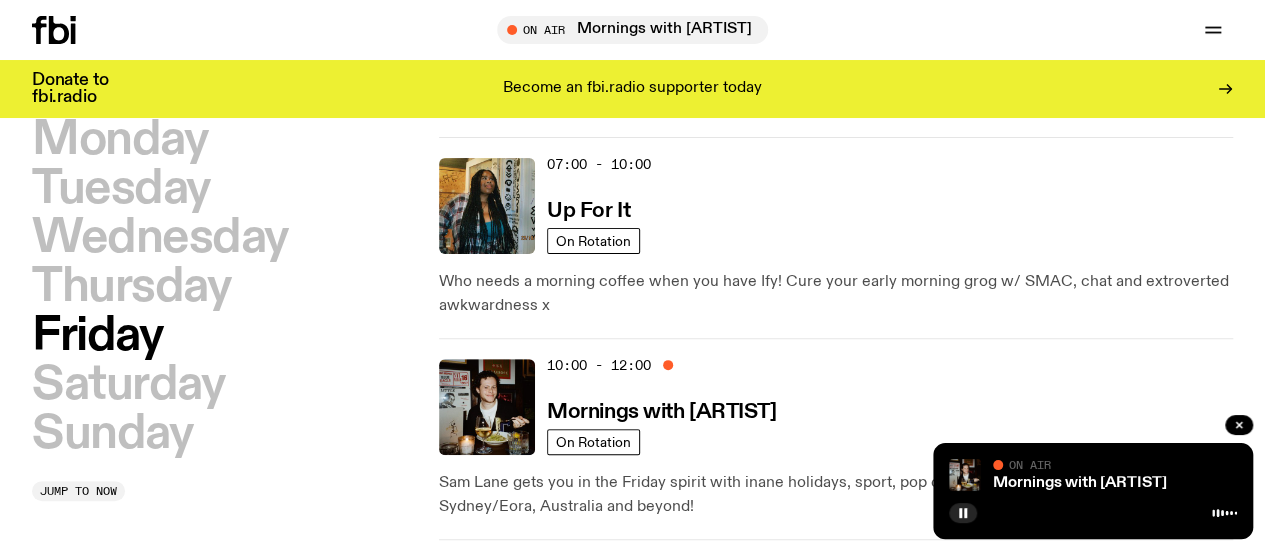 type 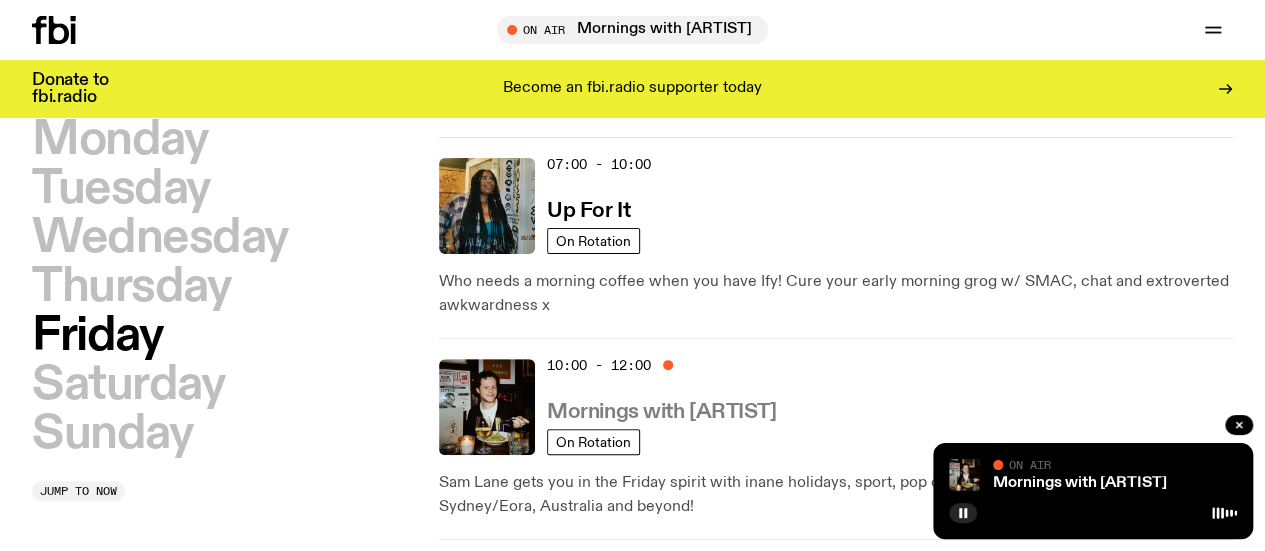 click on "Mornings with [ARTIST]" at bounding box center (661, 412) 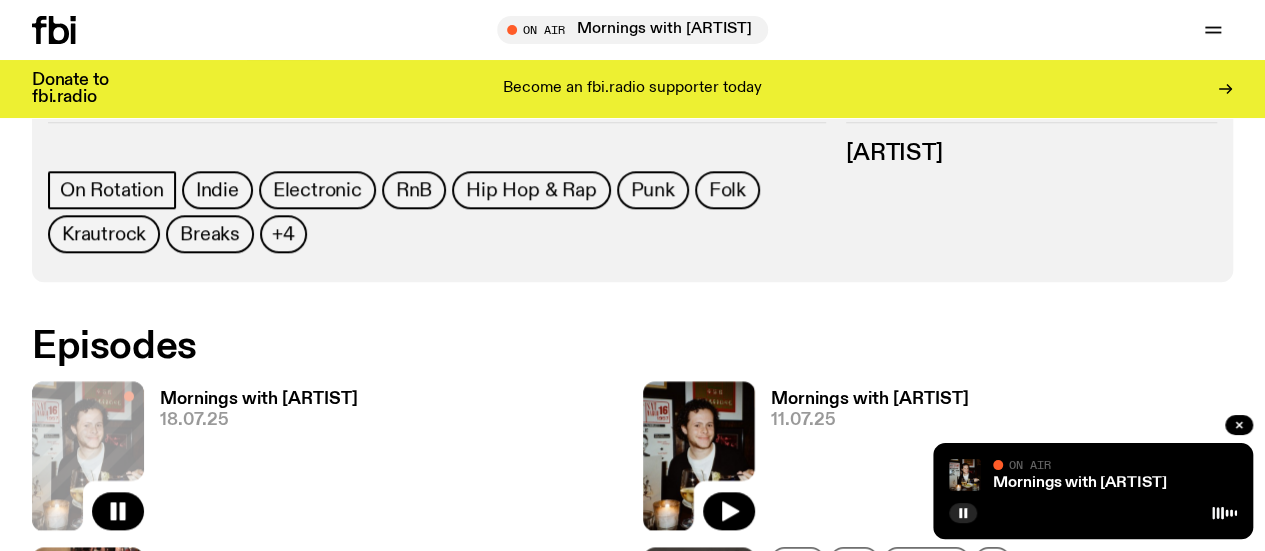 scroll, scrollTop: 902, scrollLeft: 0, axis: vertical 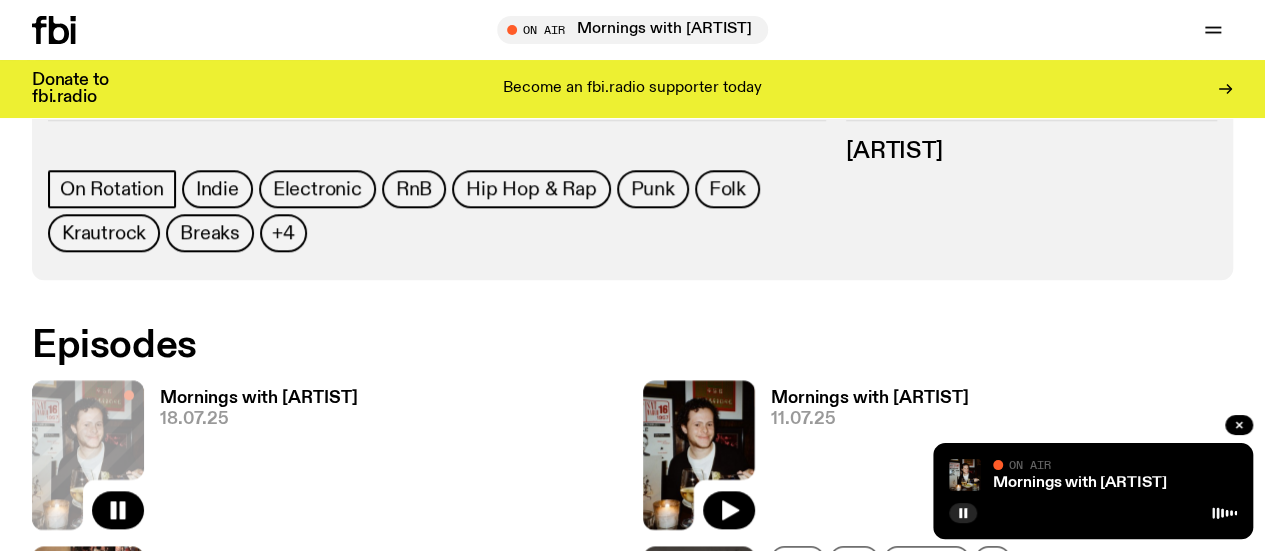 click on "Mornings with [ARTIST]" at bounding box center [259, 398] 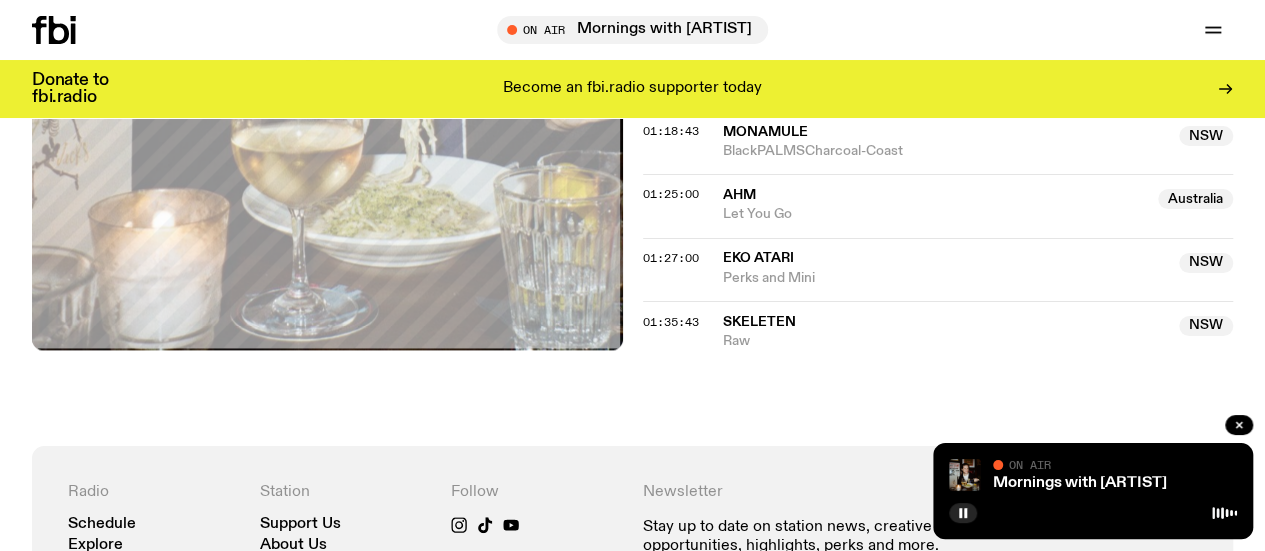 scroll, scrollTop: 1633, scrollLeft: 0, axis: vertical 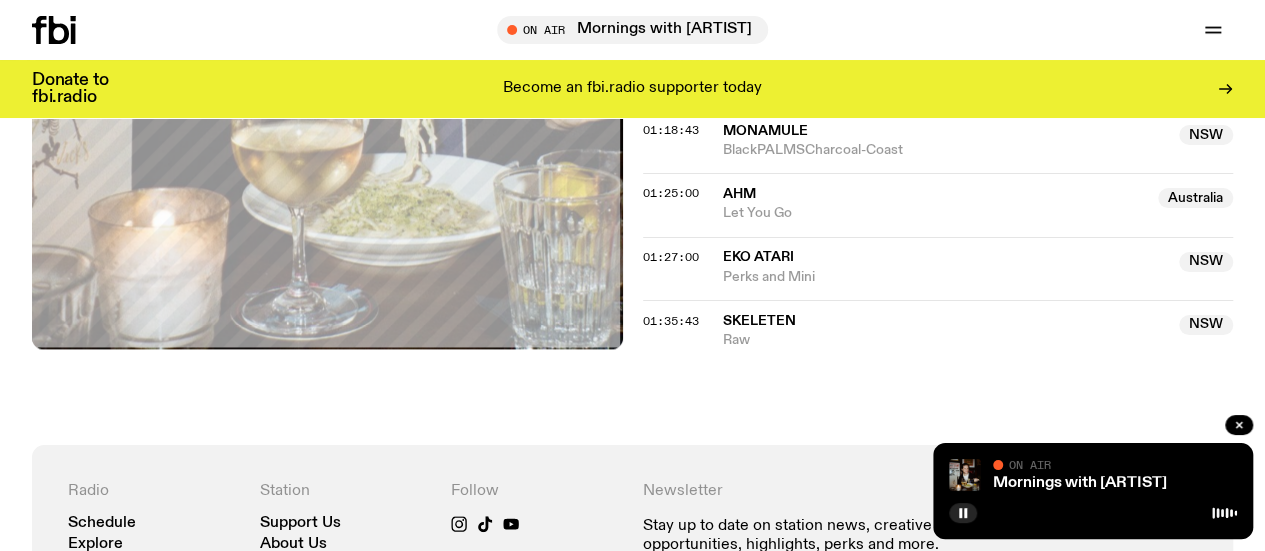click on "EKO ATARI" 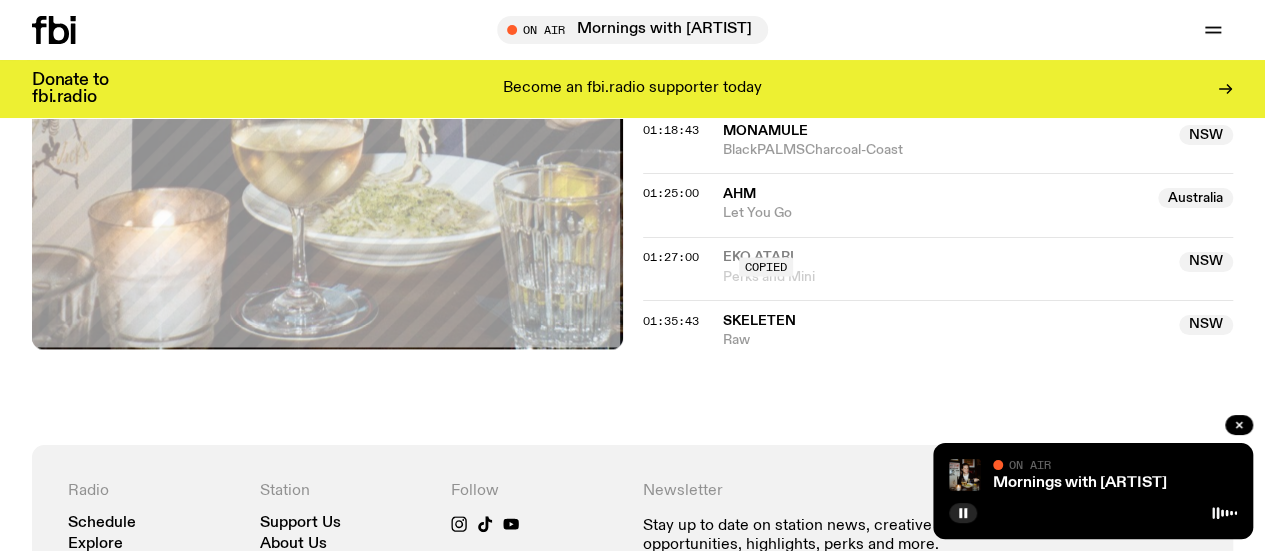 click on "Raw" at bounding box center (945, 339) 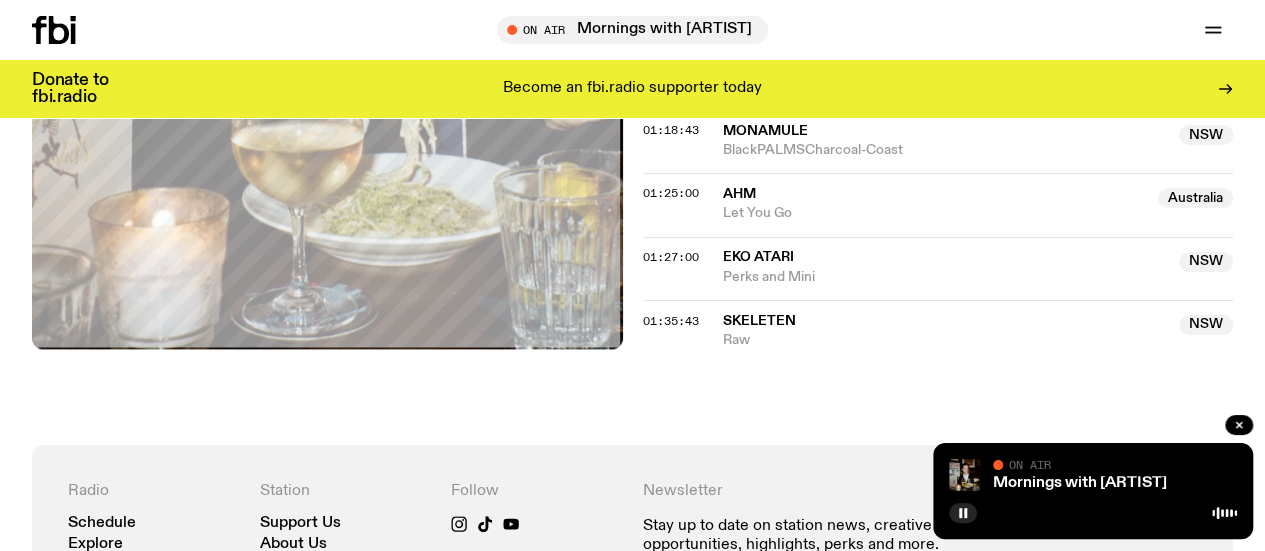 click on "On Air Now On Rotation Tracklist More Episodes Tracklist 00:04:41 Wednesday Wound Up Here (By Holdin On) 00:07:54 Blood Orange [ARTIST] (feat. [ARTIST], [ARTIST] & [ARTIST]) 00:12:55 Grasps & [ARTIST] NSW Eye NSW 00:16:44 BBIANCA NSW 34 NSW 00:19:40 The ATO NSW shut up!!! NSW 00:23:09 [ARTIST] Australia Botangs Australia 00:25:26 [ARTIST] [ARTIST] 00:27:55 R.M.F.C NSW Estatic Strife NSW 00:35:58 [ARTIST] Shell (Of A Man) 00:40:25 [ARTIST] NSW 333 NSW 00:47:21 [ARTIST] [ARTIST] 00:51:36 [ARTIST] NSW E.M.V NSW 00:55:38 [ARTIST] NSW Nest NSW 01:01:41 [ARTIST] Australia AIN'T NO DUMMY Australia 01:02:53 [ARTIST] Australia Wati Kutju (Live at Oxford Arts Factory) Australia 01:11:04 [ARTIST] NSW Bachelorette NSW 01:14:02 [ARTIST] NSW Pomelo Water NSW 01:18:43 [ARTIST] NSW BlackPALMSCharcoal-Coast NSW 01:25:00 [ARTIST] Australia Let You Go Australia 01:27:00 [ARTIST] NSW Perks and Mini NSW 01:35:43" 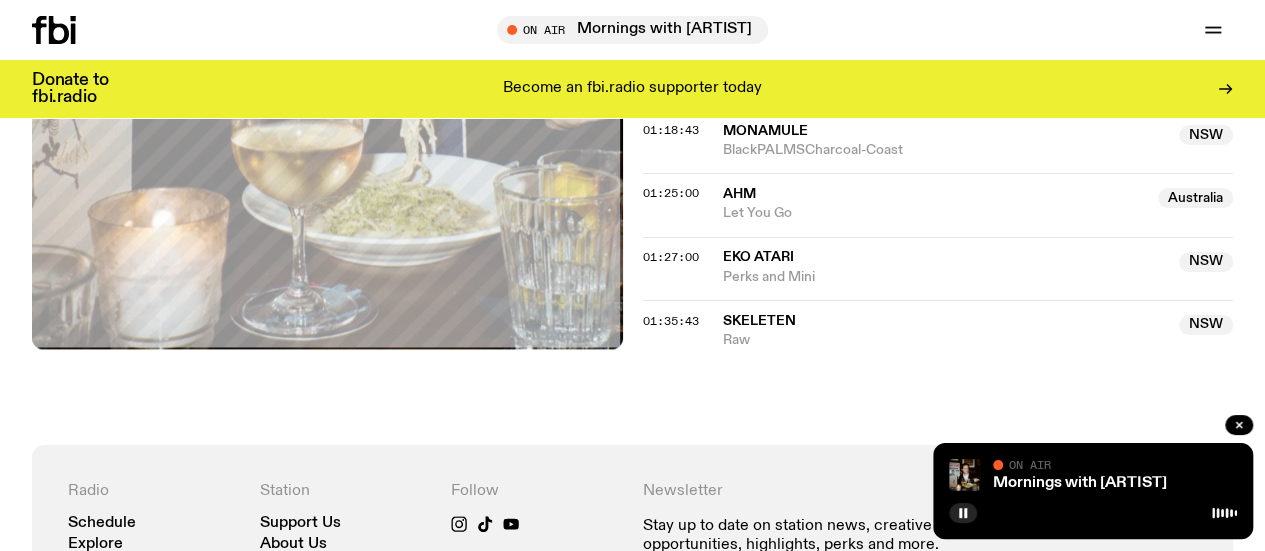 click on "EKO ATARI" 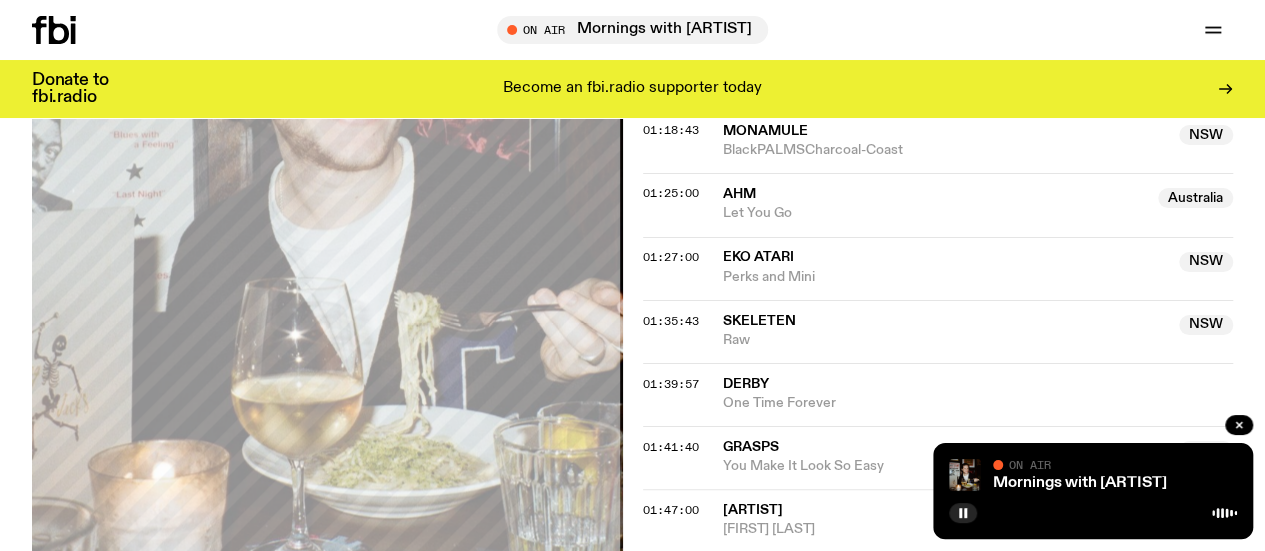 click on "On Air Now On Rotation Tracklist More Episodes Tracklist 00:04:41 Wednesday Wound Up Here (By Holdin On) 00:07:54 Blood Orange [ARTIST] (feat. [ARTIST], [ARTIST] & [ARTIST]) 00:12:55 Grasps & [ARTIST] NSW Eye NSW 00:16:44 BBIANCA NSW 34 NSW 00:19:40 The ATO NSW shut up!!! NSW 00:23:09 [ARTIST] Australia Botangs Australia 00:25:26 [ARTIST] [ARTIST] 00:27:55 R.M.F.C NSW Estatic Strife NSW 00:35:58 [ARTIST] Shell (Of A Man) 00:40:25 [ARTIST] NSW 333 NSW 00:47:21 [ARTIST] [ARTIST] 00:51:36 [ARTIST] NSW E.M.V NSW 00:55:38 [ARTIST] NSW Nest NSW 01:01:41 [ARTIST] Australia AIN'T NO DUMMY Australia 01:02:53 [ARTIST] Australia Wati Kutju (Live at Oxford Arts Factory) Australia 01:11:04 [ARTIST] NSW Bachelorette NSW 01:14:02 [ARTIST] NSW Pomelo Water NSW 01:18:43 [ARTIST] NSW BlackPALMSCharcoal-Coast NSW 01:25:00 [ARTIST] Australia Let You Go Australia 01:27:00 [ARTIST] NSW Perks and Mini NSW 01:35:43" 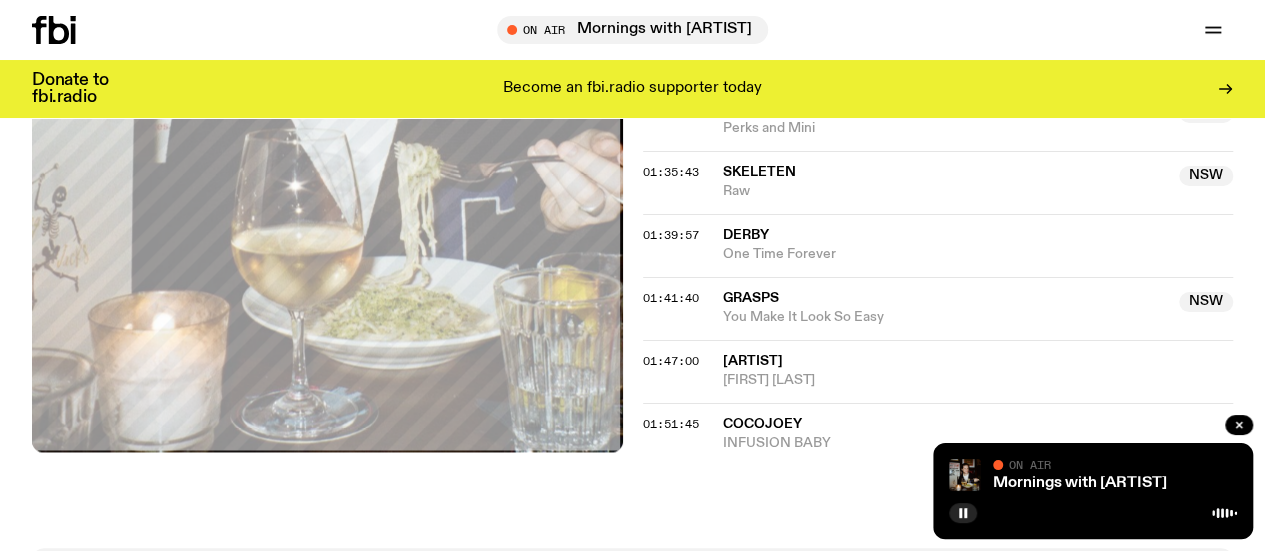scroll, scrollTop: 1783, scrollLeft: 0, axis: vertical 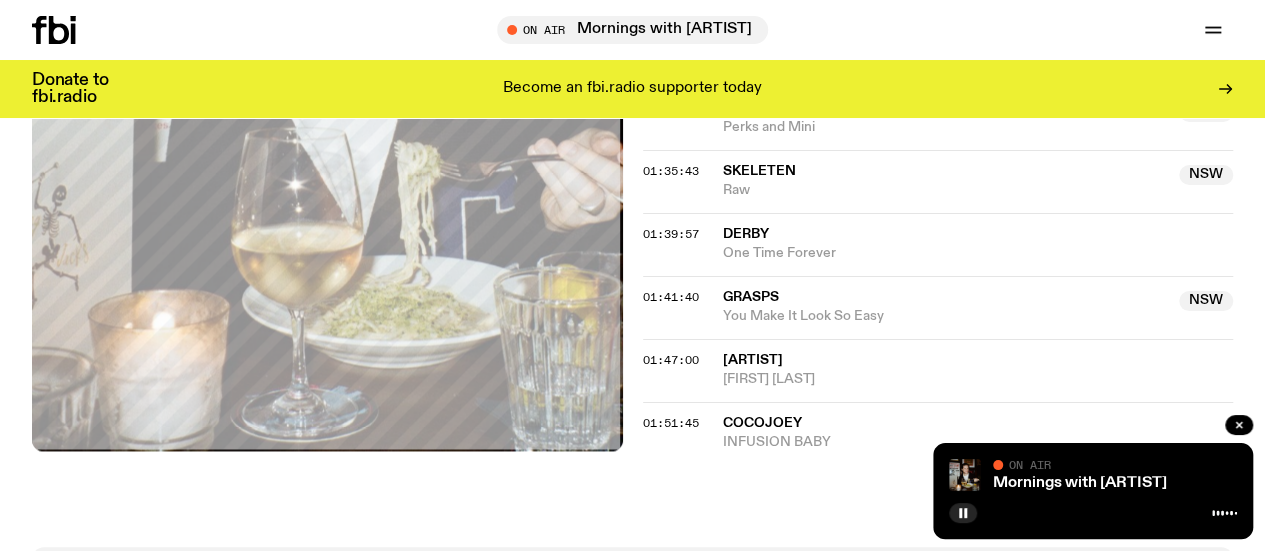 click on "DERBY" 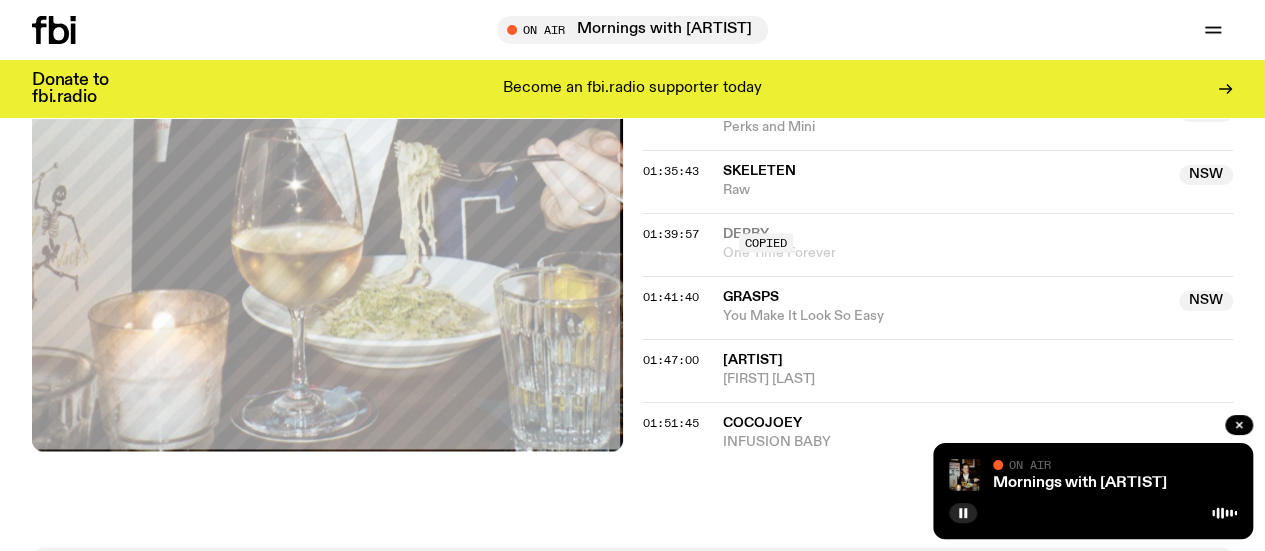 click on "Grasps" at bounding box center (945, 296) 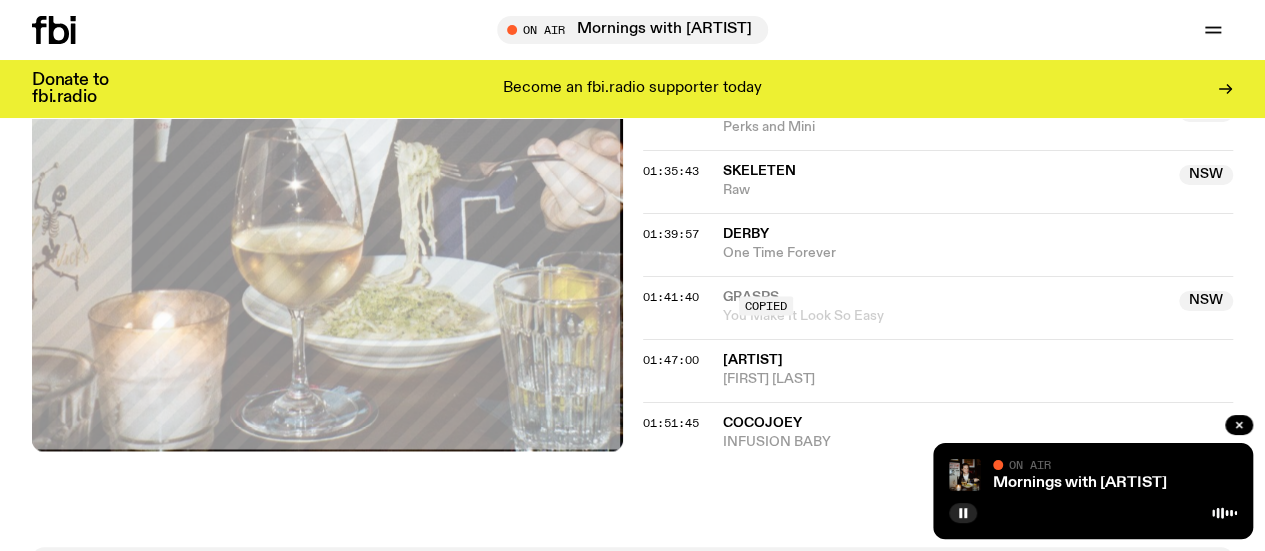 click on "[FIRST] [LAST]" at bounding box center [978, 378] 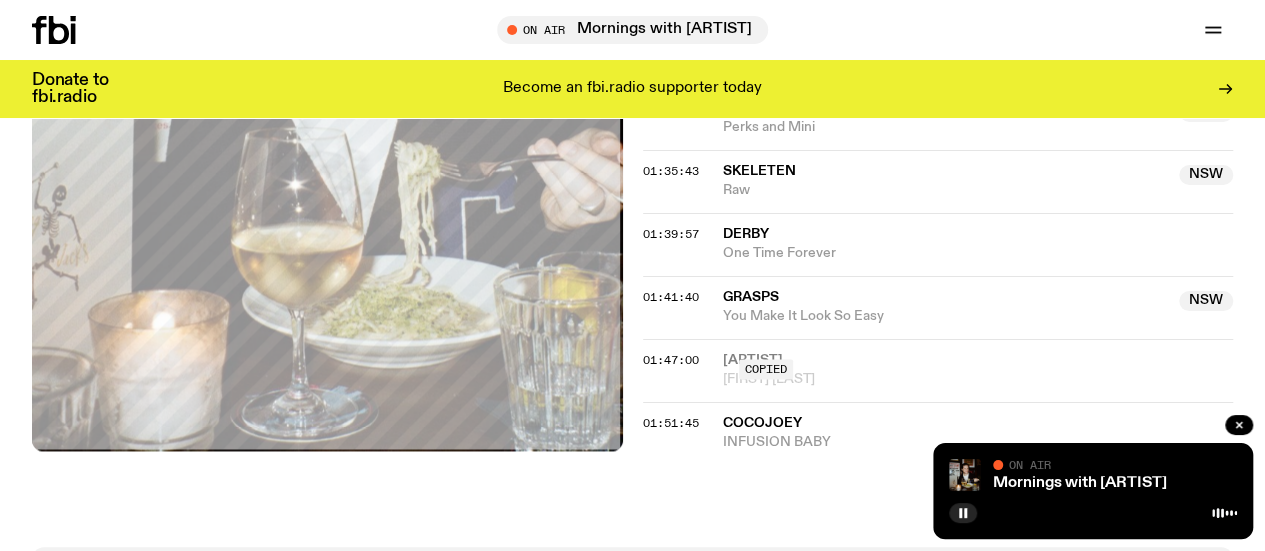 click on "INFUSION BABY" at bounding box center [978, 441] 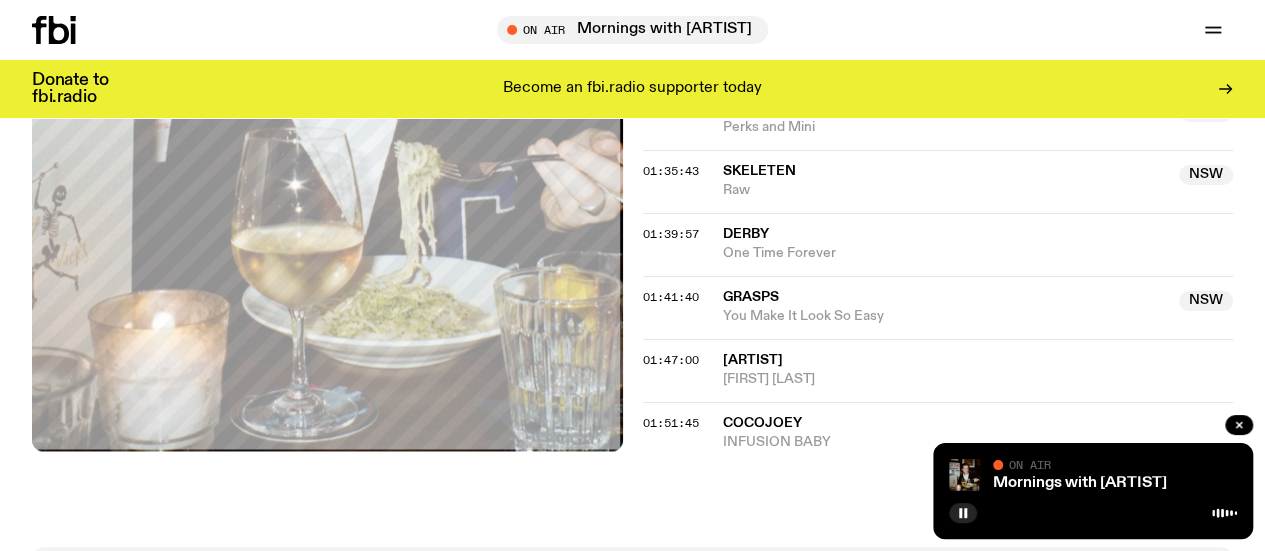 click on "DERBY" at bounding box center (978, 233) 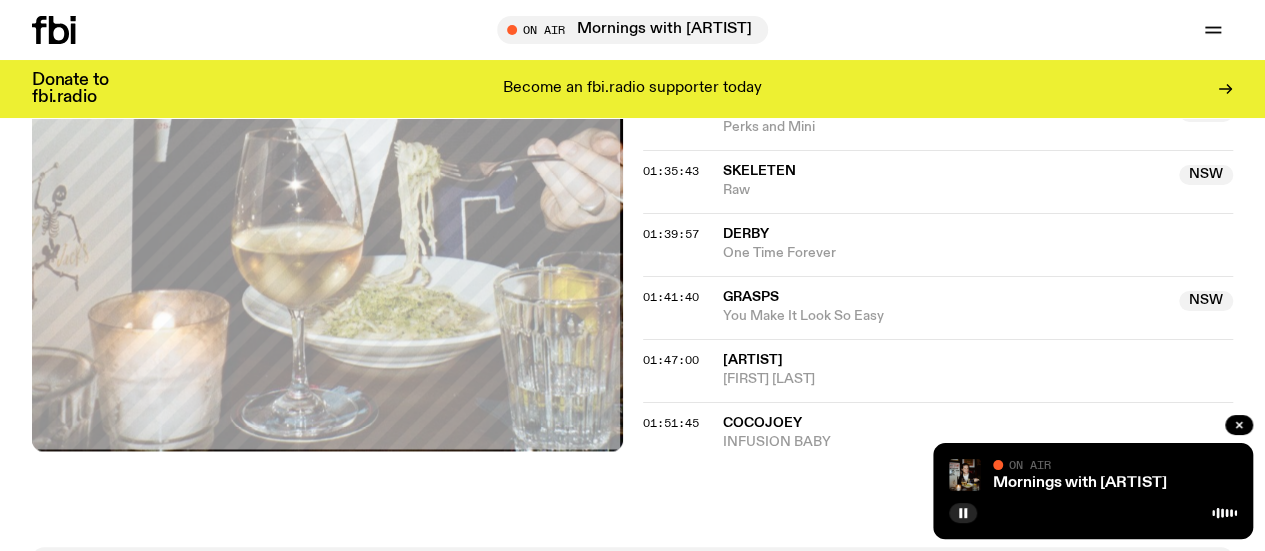 click on "On Air Now On Rotation Tracklist More Episodes Tracklist 00:04:41 Wednesday Wound Up Here (By Holdin On) 00:07:54 Blood Orange [ARTIST] (feat. [ARTIST], [ARTIST] & [ARTIST]) 00:12:55 Grasps & [ARTIST] NSW Eye NSW 00:16:44 BBIANCA NSW 34 NSW 00:19:40 The ATO NSW shut up!!! NSW 00:23:09 [ARTIST] Australia Botangs Australia 00:25:26 [ARTIST] [ARTIST] 00:27:55 R.M.F.C NSW Estatic Strife NSW 00:35:58 [ARTIST] Shell (Of A Man) 00:40:25 [ARTIST] NSW 333 NSW 00:47:21 [ARTIST] [ARTIST] 00:51:36 [ARTIST] NSW E.M.V NSW 00:55:38 [ARTIST] NSW Nest NSW 01:01:41 [ARTIST] Australia AIN'T NO DUMMY Australia 01:02:53 [ARTIST] Australia Wati Kutju (Live at Oxford Arts Factory) Australia 01:11:04 [ARTIST] NSW Bachelorette NSW 01:14:02 [ARTIST] NSW Pomelo Water NSW 01:18:43 [ARTIST] NSW BlackPALMSCharcoal-Coast NSW 01:25:00 [ARTIST] Australia Let You Go Australia 01:27:00 [ARTIST] NSW Perks and Mini NSW 01:35:43" 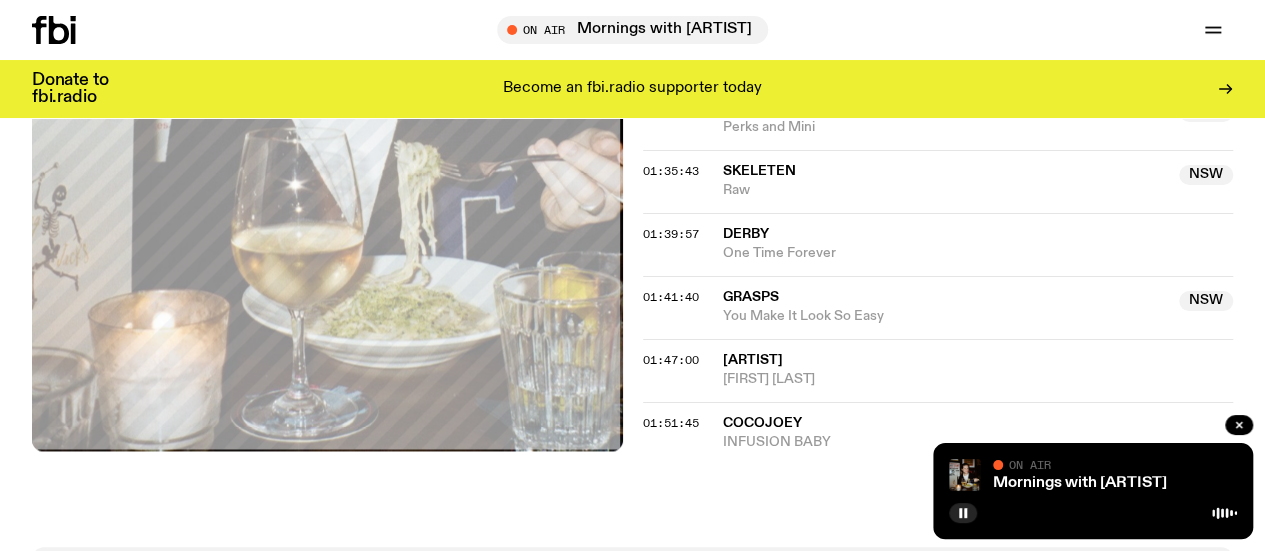 click on "Grasps" 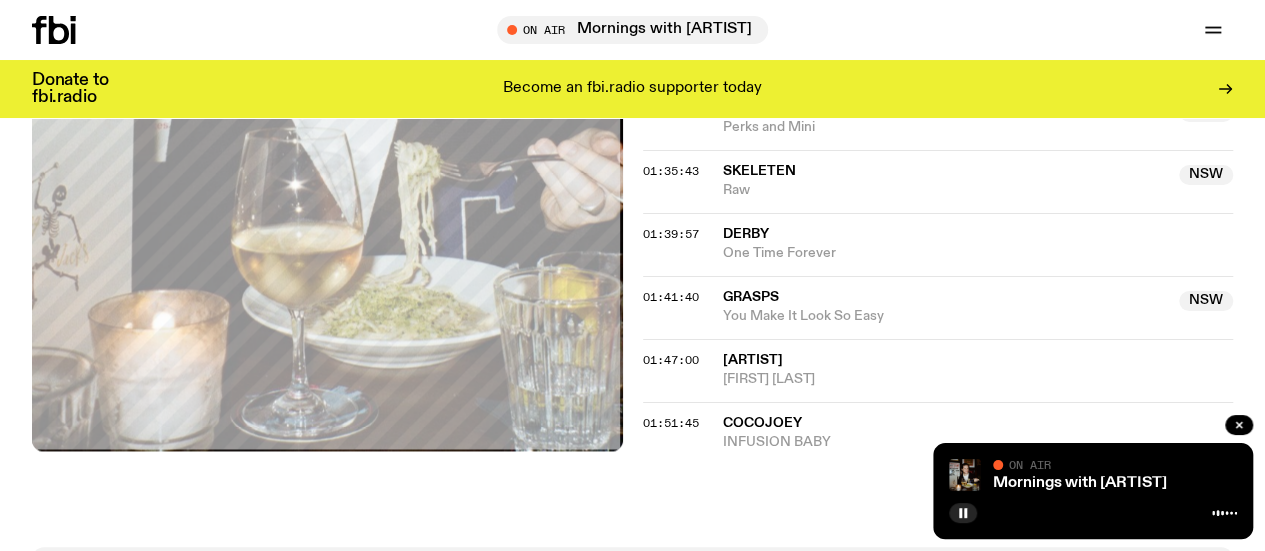 click on "On Air Now On Rotation Tracklist More Episodes Tracklist 00:04:41 Wednesday Wound Up Here (By Holdin On) 00:07:54 Blood Orange [ARTIST] (feat. [ARTIST], [ARTIST] & [ARTIST]) 00:12:55 Grasps & [ARTIST] NSW Eye NSW 00:16:44 BBIANCA NSW 34 NSW 00:19:40 The ATO NSW shut up!!! NSW 00:23:09 [ARTIST] Australia Botangs Australia 00:25:26 [ARTIST] [ARTIST] 00:27:55 R.M.F.C NSW Estatic Strife NSW 00:35:58 [ARTIST] Shell (Of A Man) 00:40:25 [ARTIST] NSW 333 NSW 00:47:21 [ARTIST] [ARTIST] 00:51:36 [ARTIST] NSW E.M.V NSW 00:55:38 [ARTIST] NSW Nest NSW 01:01:41 [ARTIST] Australia AIN'T NO DUMMY Australia 01:02:53 [ARTIST] Australia Wati Kutju (Live at Oxford Arts Factory) Australia 01:11:04 [ARTIST] NSW Bachelorette NSW 01:14:02 [ARTIST] NSW Pomelo Water NSW 01:18:43 [ARTIST] NSW BlackPALMSCharcoal-Coast NSW 01:25:00 [ARTIST] Australia Let You Go Australia 01:27:00 [ARTIST] NSW Perks and Mini NSW 01:35:43" 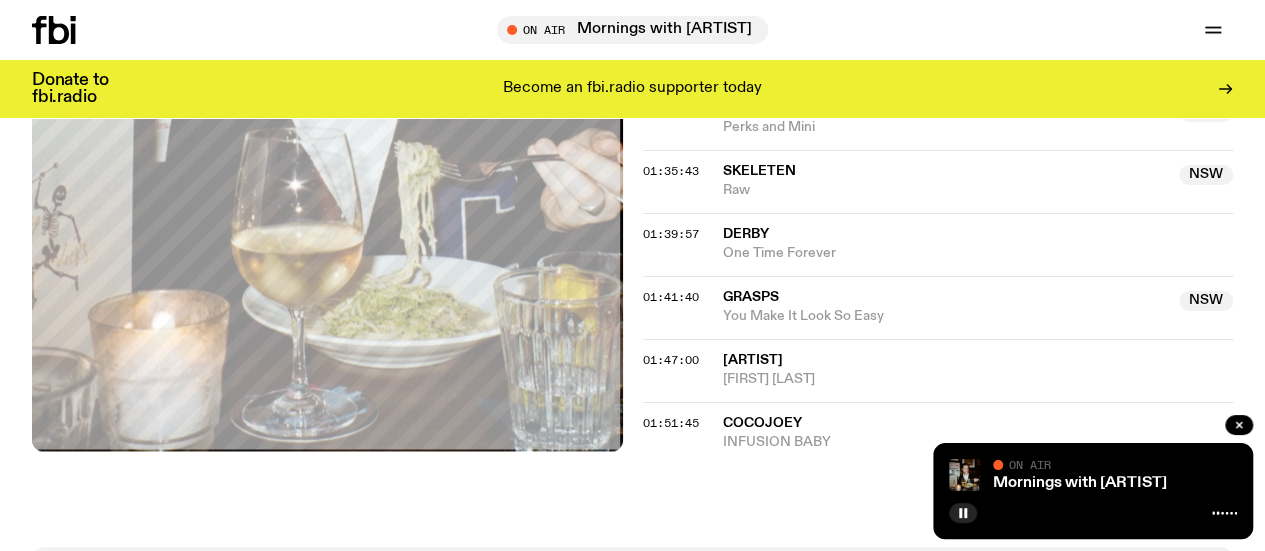 click on "[ARTIST]" 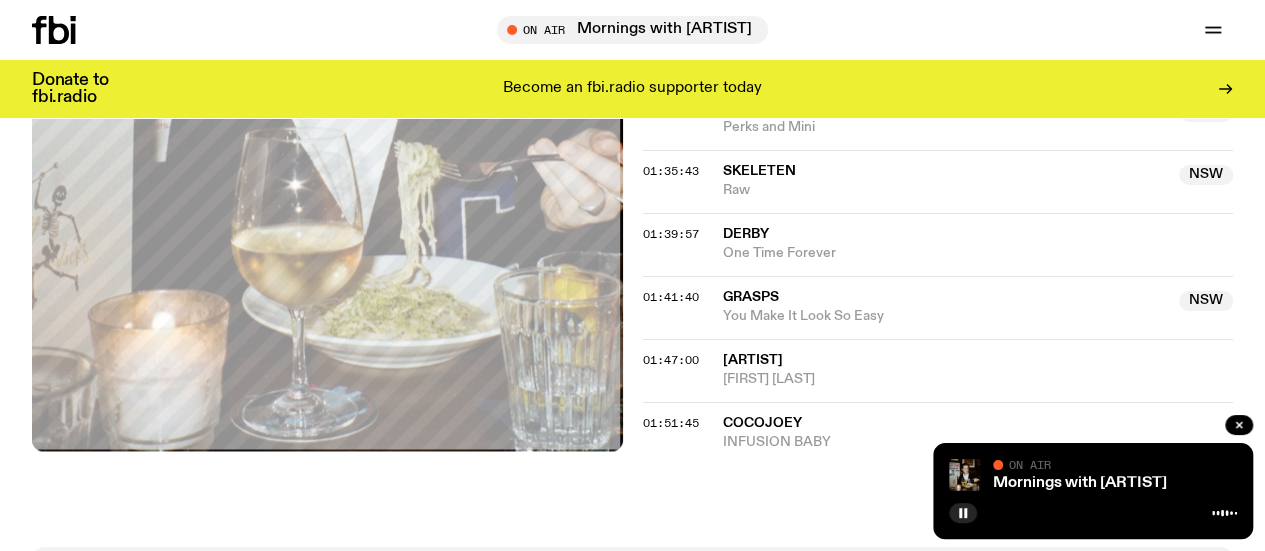 click on "On Air Now On Rotation Tracklist More Episodes Tracklist 00:04:41 Wednesday Wound Up Here (By Holdin On) 00:07:54 Blood Orange [ARTIST] (feat. [ARTIST], [ARTIST] & [ARTIST]) 00:12:55 Grasps & [ARTIST] NSW Eye NSW 00:16:44 BBIANCA NSW 34 NSW 00:19:40 The ATO NSW shut up!!! NSW 00:23:09 [ARTIST] Australia Botangs Australia 00:25:26 [ARTIST] [ARTIST] 00:27:55 R.M.F.C NSW Estatic Strife NSW 00:35:58 [ARTIST] Shell (Of A Man) 00:40:25 [ARTIST] NSW 333 NSW 00:47:21 [ARTIST] [ARTIST] 00:51:36 [ARTIST] NSW E.M.V NSW 00:55:38 [ARTIST] NSW Nest NSW 01:01:41 [ARTIST] Australia AIN'T NO DUMMY Australia 01:02:53 [ARTIST] Australia Wati Kutju (Live at Oxford Arts Factory) Australia 01:11:04 [ARTIST] NSW Bachelorette NSW 01:14:02 [ARTIST] NSW Pomelo Water NSW 01:18:43 [ARTIST] NSW BlackPALMSCharcoal-Coast NSW 01:25:00 [ARTIST] Australia Let You Go Australia 01:27:00 [ARTIST] NSW Perks and Mini NSW 01:35:43" 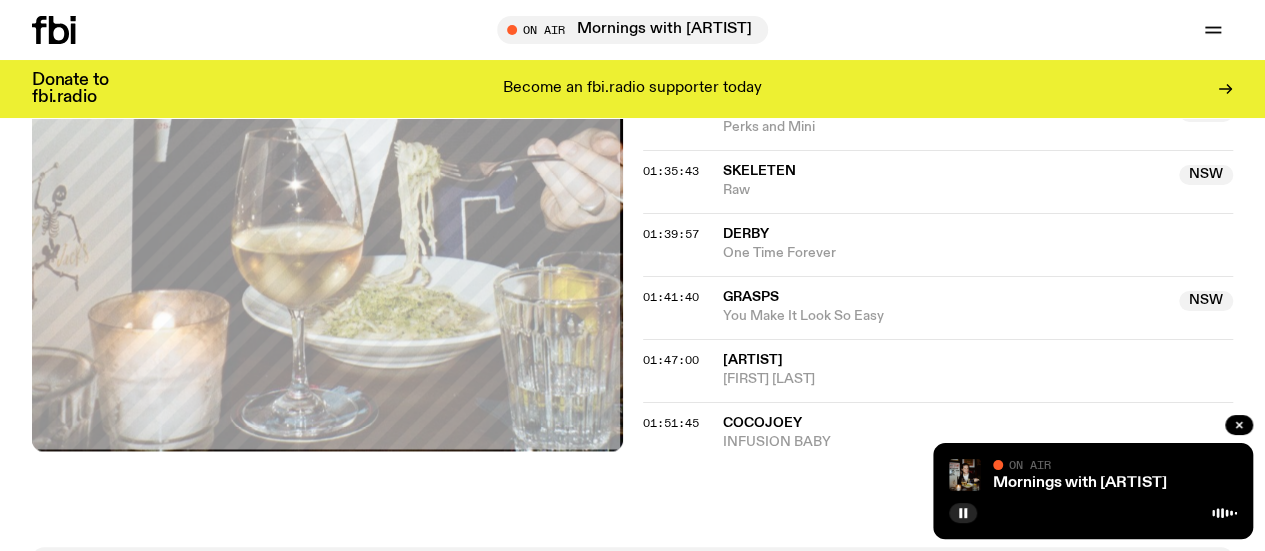 click on "On Air Now On Rotation Tracklist More Episodes Tracklist 00:04:41 Wednesday Wound Up Here (By Holdin On) 00:07:54 Blood Orange [ARTIST] (feat. [ARTIST], [ARTIST] & [ARTIST]) 00:12:55 Grasps & [ARTIST] NSW Eye NSW 00:16:44 BBIANCA NSW 34 NSW 00:19:40 The ATO NSW shut up!!! NSW 00:23:09 [ARTIST] Australia Botangs Australia 00:25:26 [ARTIST] [ARTIST] 00:27:55 R.M.F.C NSW Estatic Strife NSW 00:35:58 [ARTIST] Shell (Of A Man) 00:40:25 [ARTIST] NSW 333 NSW 00:47:21 [ARTIST] [ARTIST] 00:51:36 [ARTIST] NSW E.M.V NSW 00:55:38 [ARTIST] NSW Nest NSW 01:01:41 [ARTIST] Australia AIN'T NO DUMMY Australia 01:02:53 [ARTIST] Australia Wati Kutju (Live at Oxford Arts Factory) Australia 01:11:04 [ARTIST] NSW Bachelorette NSW 01:14:02 [ARTIST] NSW Pomelo Water NSW 01:18:43 [ARTIST] NSW BlackPALMSCharcoal-Coast NSW 01:25:00 [ARTIST] Australia Let You Go Australia 01:27:00 [ARTIST] NSW Perks and Mini NSW 01:35:43" 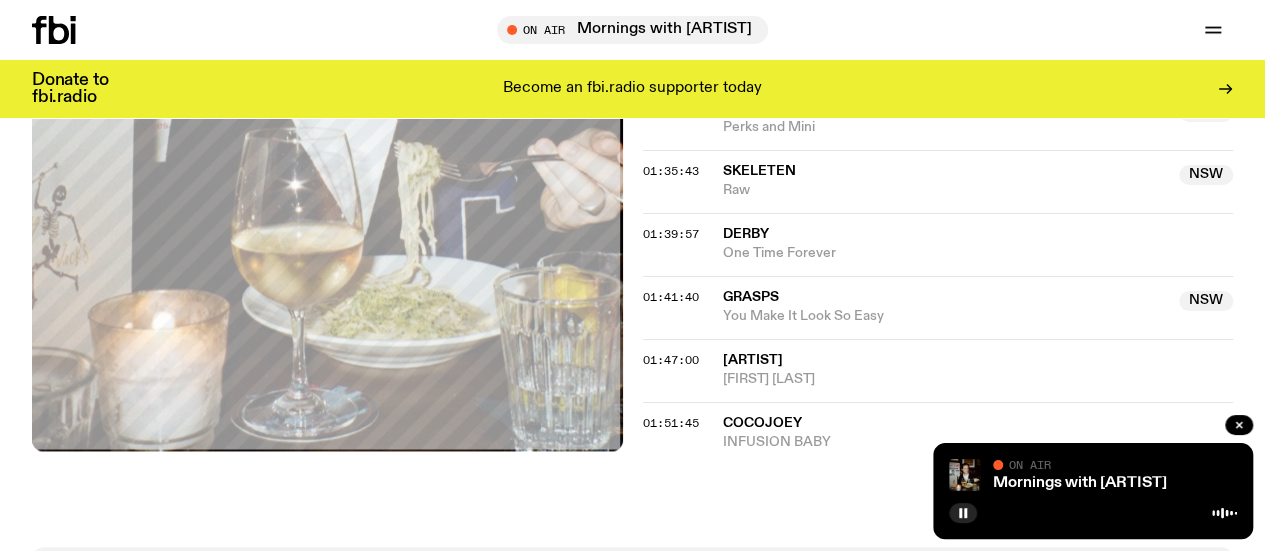 click on "[ARTIST]" 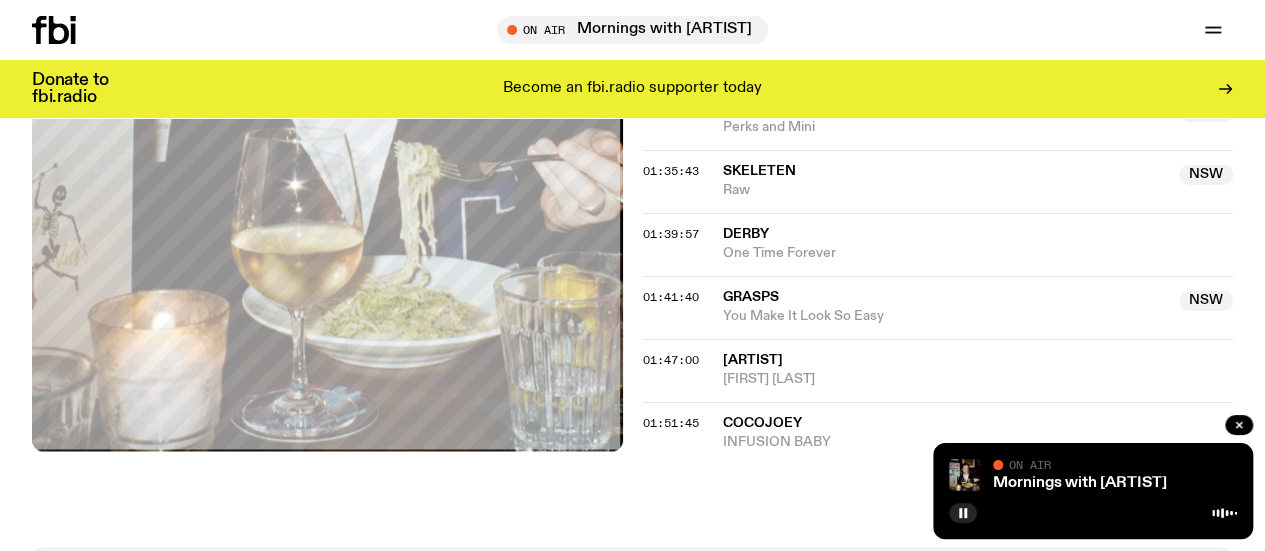 click on "On Air Now On Rotation Tracklist More Episodes Tracklist 00:04:41 Wednesday Wound Up Here (By Holdin On) 00:07:54 Blood Orange [ARTIST] (feat. [ARTIST], [ARTIST] & [ARTIST]) 00:12:55 Grasps & [ARTIST] NSW Eye NSW 00:16:44 BBIANCA NSW 34 NSW 00:19:40 The ATO NSW shut up!!! NSW 00:23:09 [ARTIST] Australia Botangs Australia 00:25:26 [ARTIST] [ARTIST] 00:27:55 R.M.F.C NSW Estatic Strife NSW 00:35:58 [ARTIST] Shell (Of A Man) 00:40:25 [ARTIST] NSW 333 NSW 00:47:21 [ARTIST] [ARTIST] 00:51:36 [ARTIST] NSW E.M.V NSW 00:55:38 [ARTIST] NSW Nest NSW 01:01:41 [ARTIST] Australia AIN'T NO DUMMY Australia 01:02:53 [ARTIST] Australia Wati Kutju (Live at Oxford Arts Factory) Australia 01:11:04 [ARTIST] NSW Bachelorette NSW 01:14:02 [ARTIST] NSW Pomelo Water NSW 01:18:43 [ARTIST] NSW BlackPALMSCharcoal-Coast NSW 01:25:00 [ARTIST] Australia Let You Go Australia 01:27:00 [ARTIST] NSW Perks and Mini NSW 01:35:43" 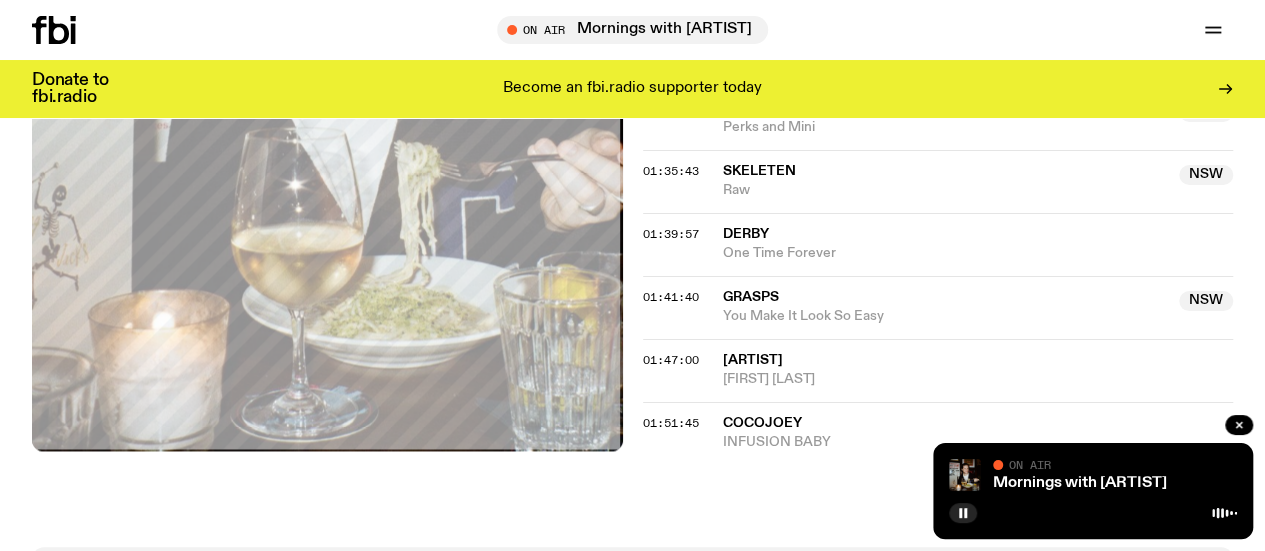click on "[ARTIST]" 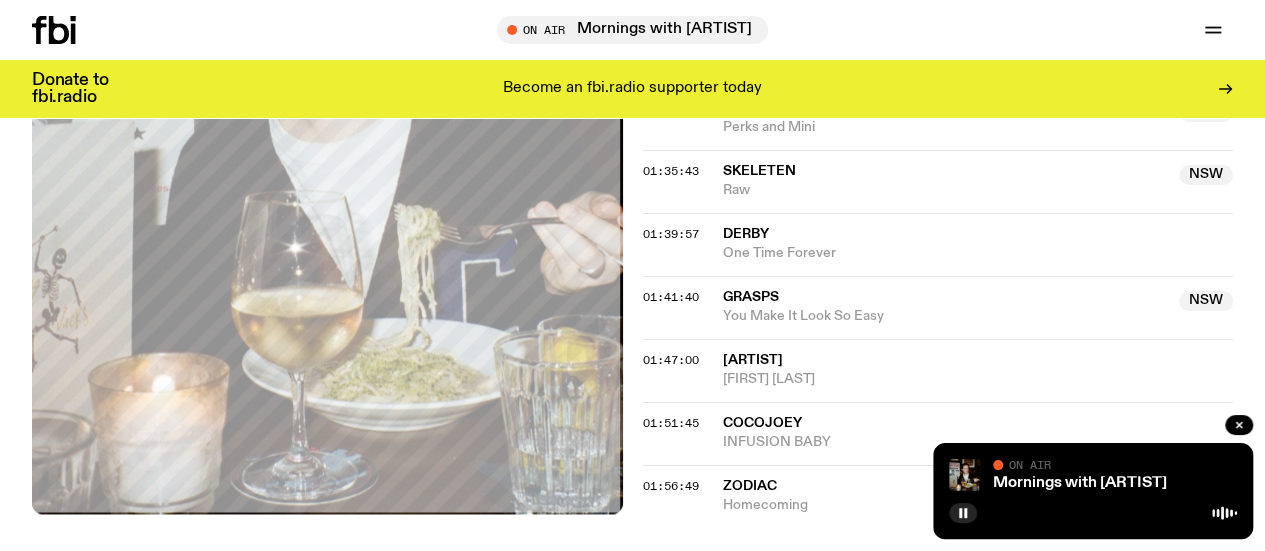 click on "Cocojoey" at bounding box center (978, 422) 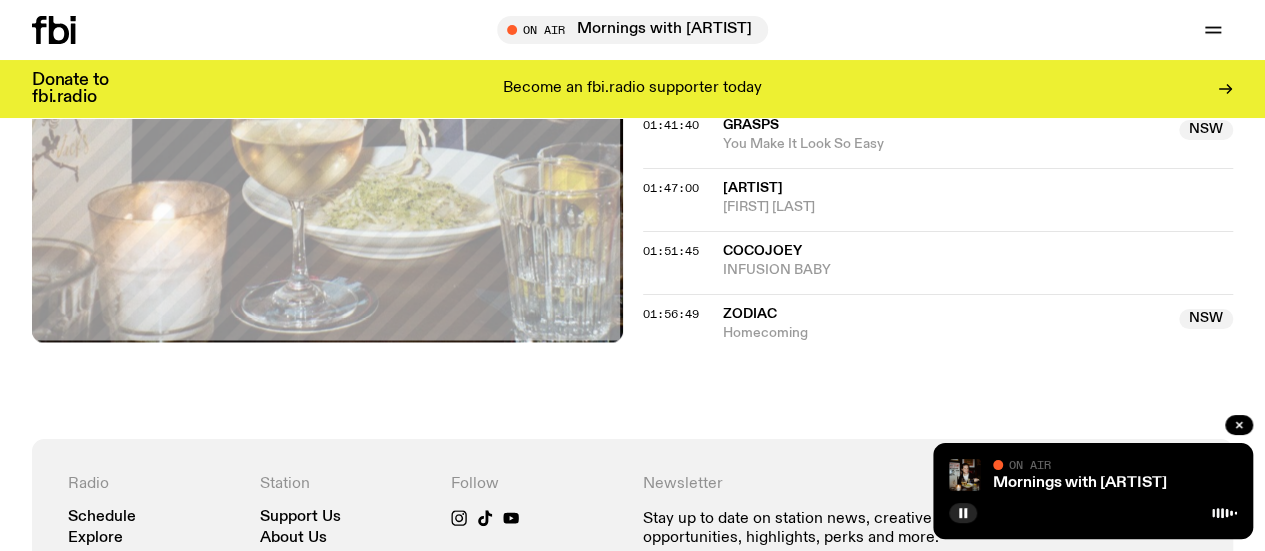 scroll, scrollTop: 1957, scrollLeft: 0, axis: vertical 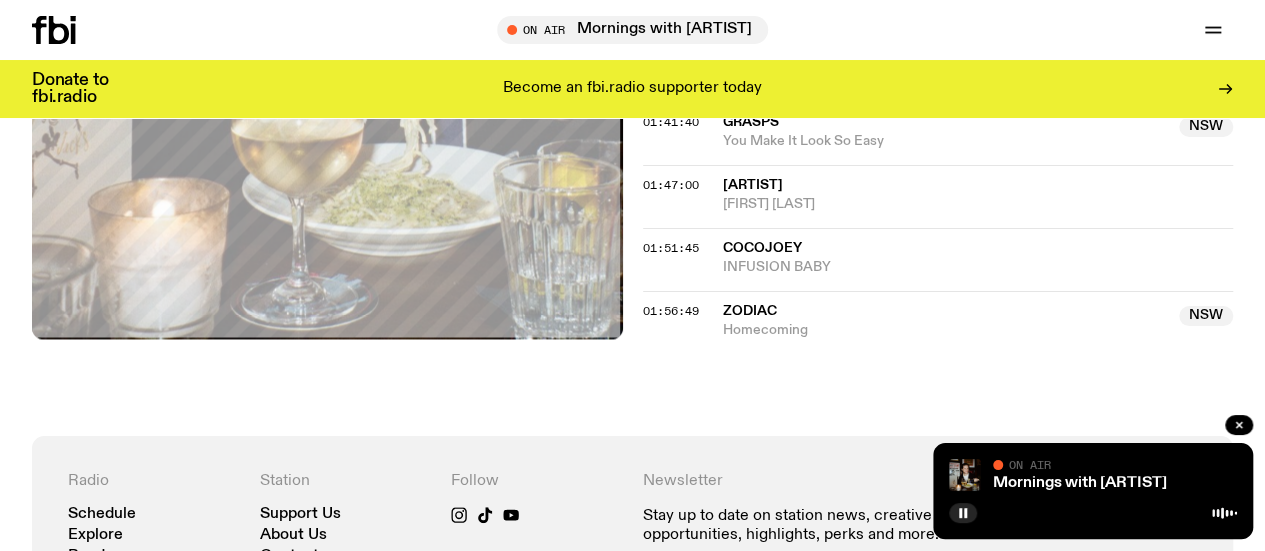 click on "Zodiac" 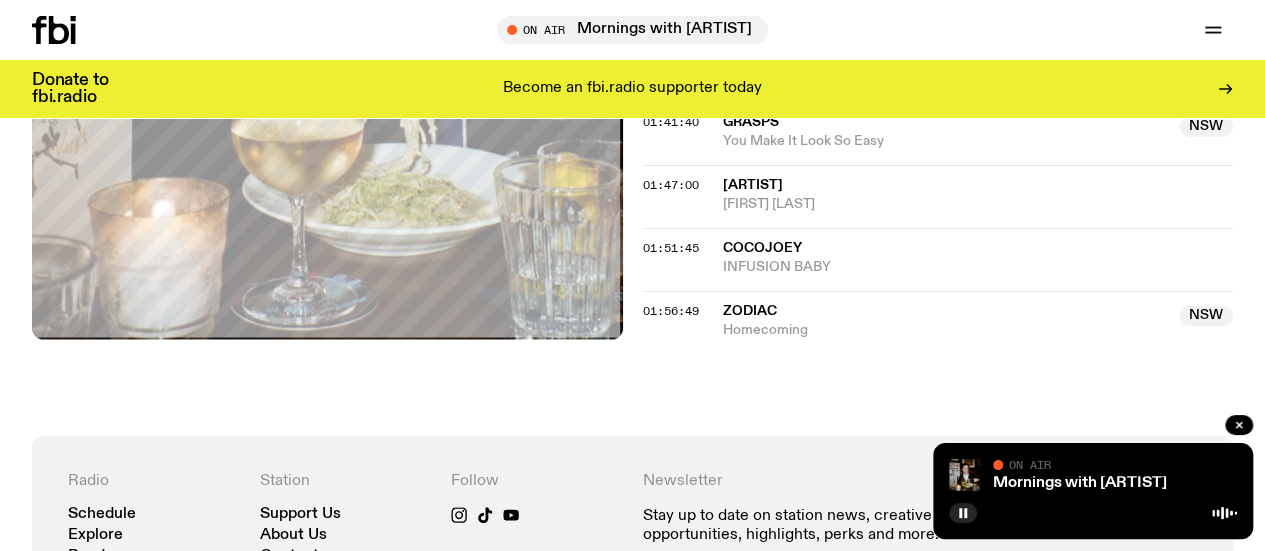click on "Radio Schedule Explore Read Volunteer Newsletter Genres SMAC Awards 2024 Station Support Us About Us Contact Follow Newsletter  Stay up to date on station news, creative opportunities, highlights, perks and more.   Subscribe" 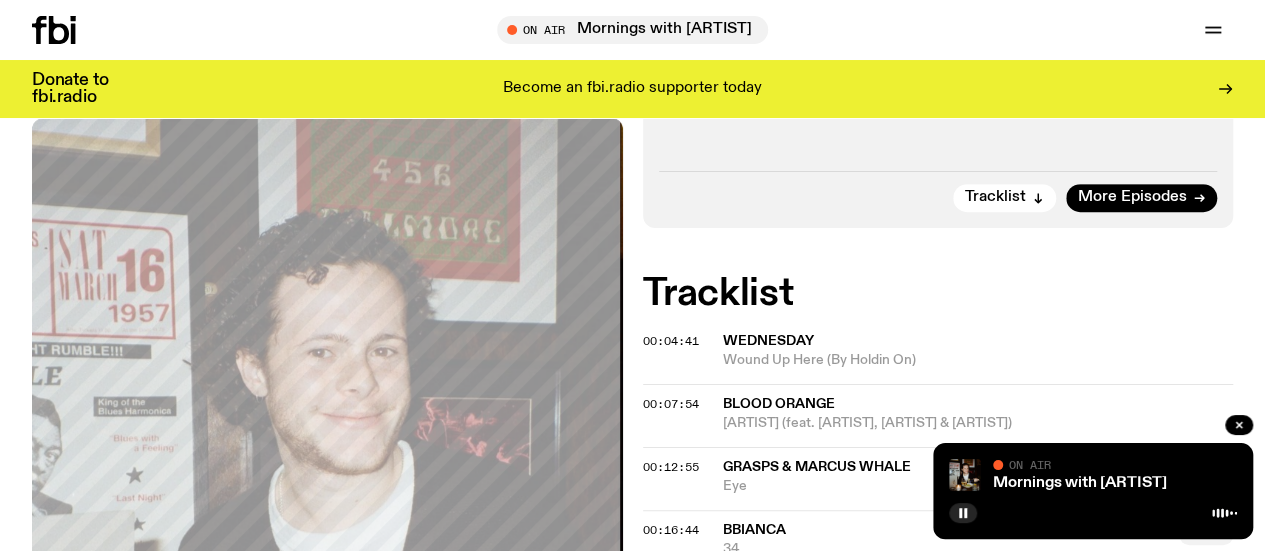 scroll, scrollTop: 0, scrollLeft: 0, axis: both 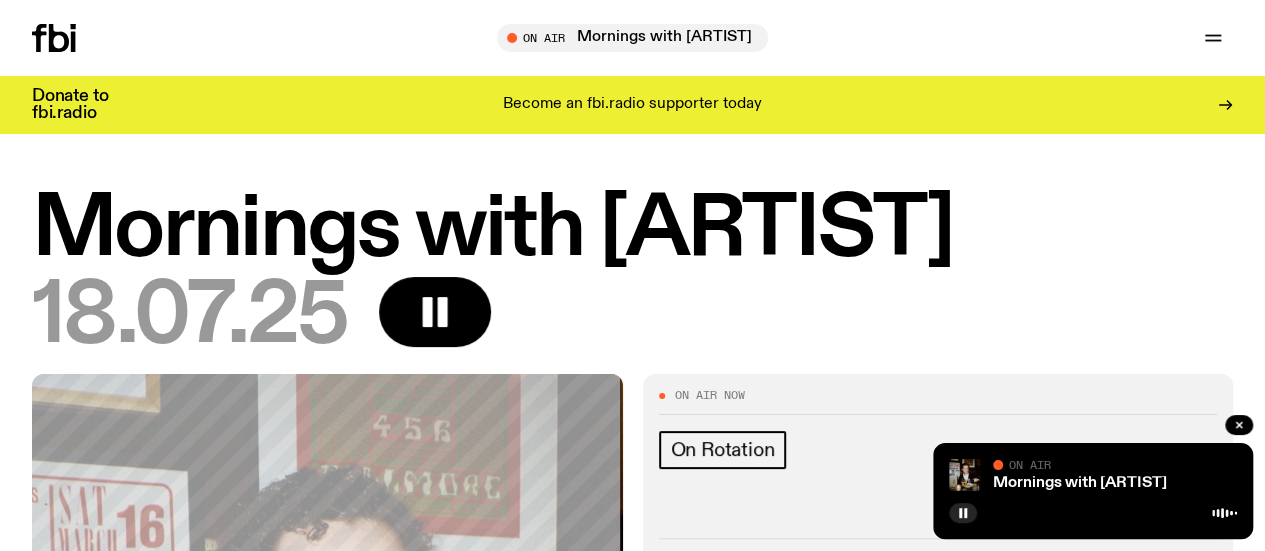 click on "Schedule Explore Read Volunteer Newsletter" at bounding box center (260, 38) 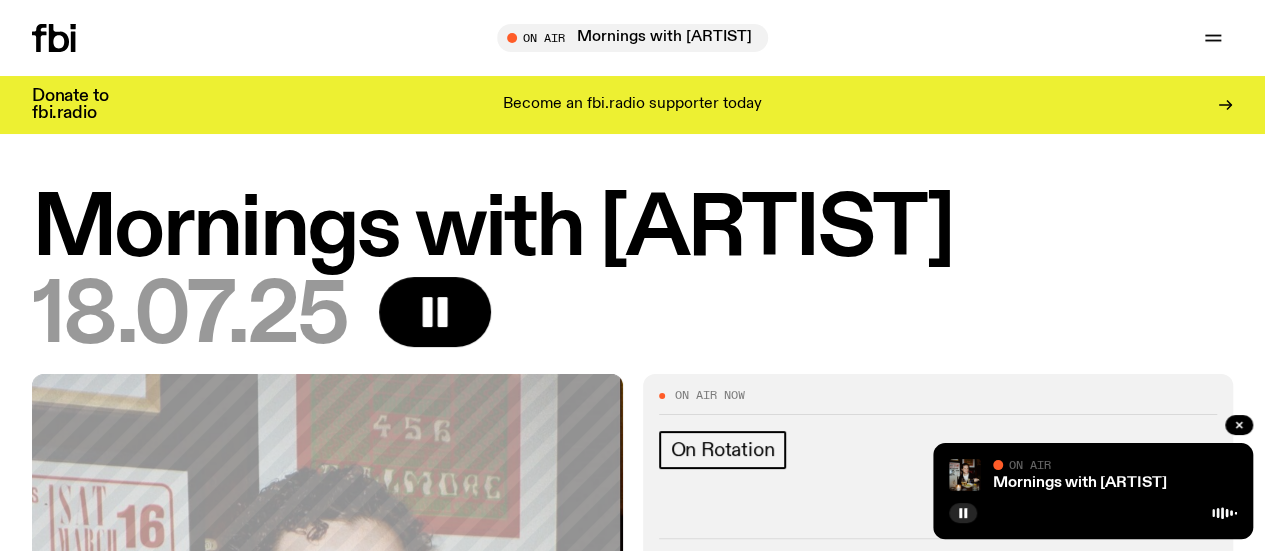 click on "Schedule" at bounding box center (0, 0) 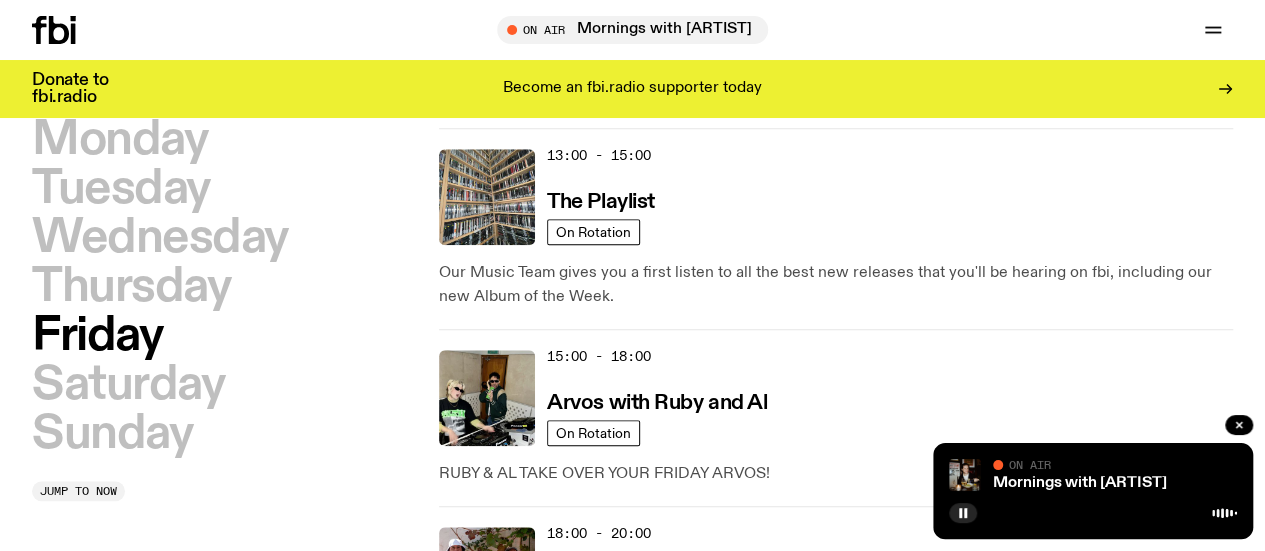scroll, scrollTop: 828, scrollLeft: 0, axis: vertical 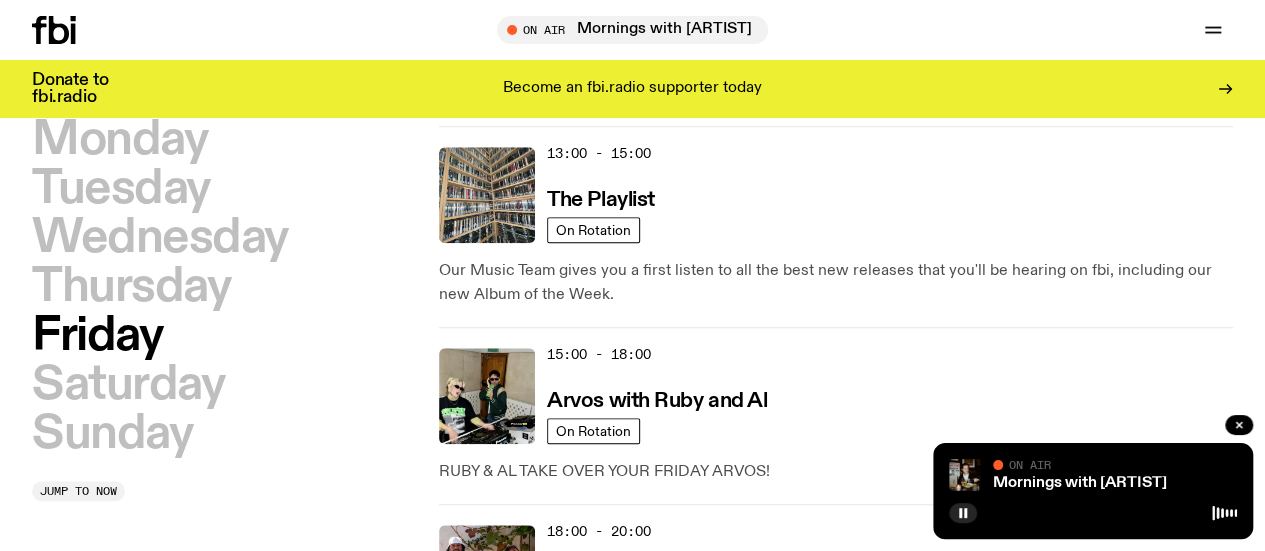 click on "Sunset with Motorik" at bounding box center [643, 578] 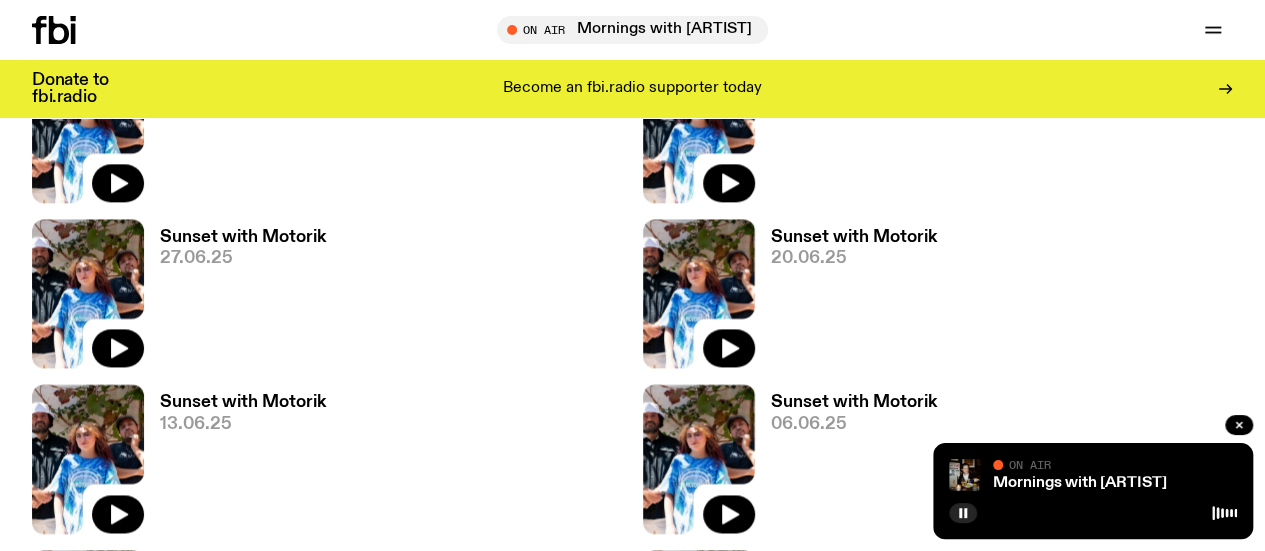 scroll, scrollTop: 1274, scrollLeft: 0, axis: vertical 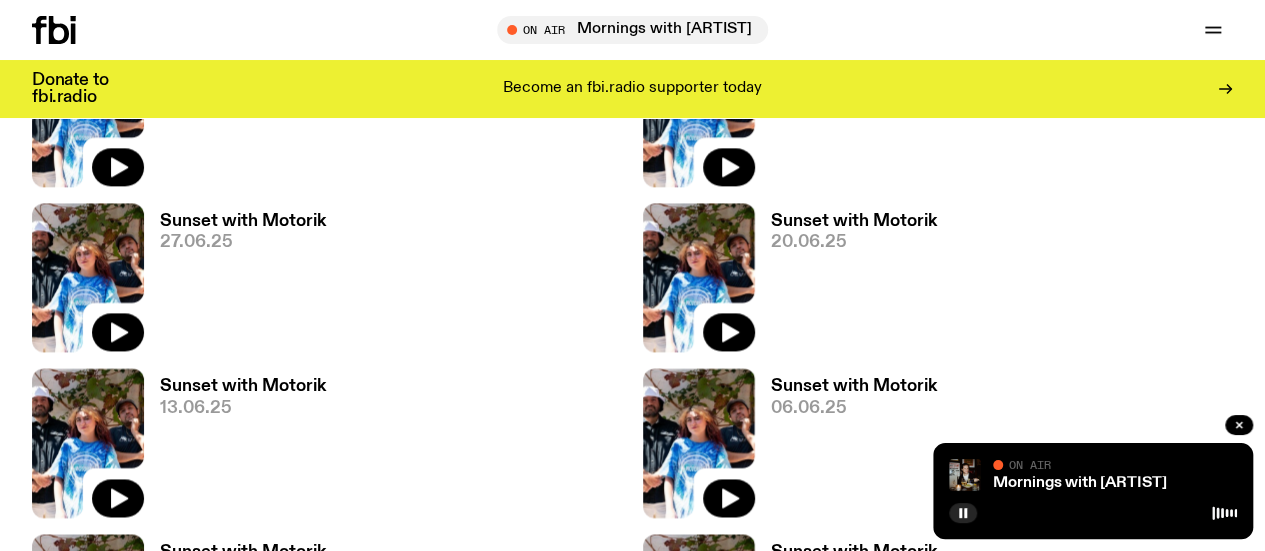 click on "From the warehouse to the airwaves, Motorik brings the best in cutting-edge dance music from around the globe." 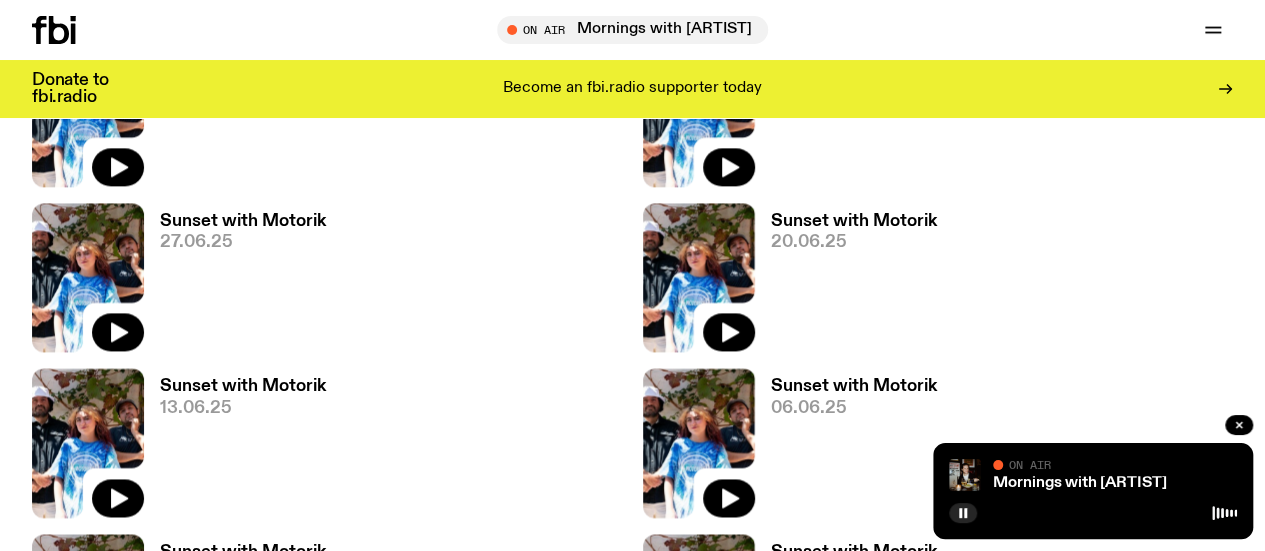 click on "From the warehouse to the airwaves, Motorik brings the best in cutting-edge dance music from around the globe." 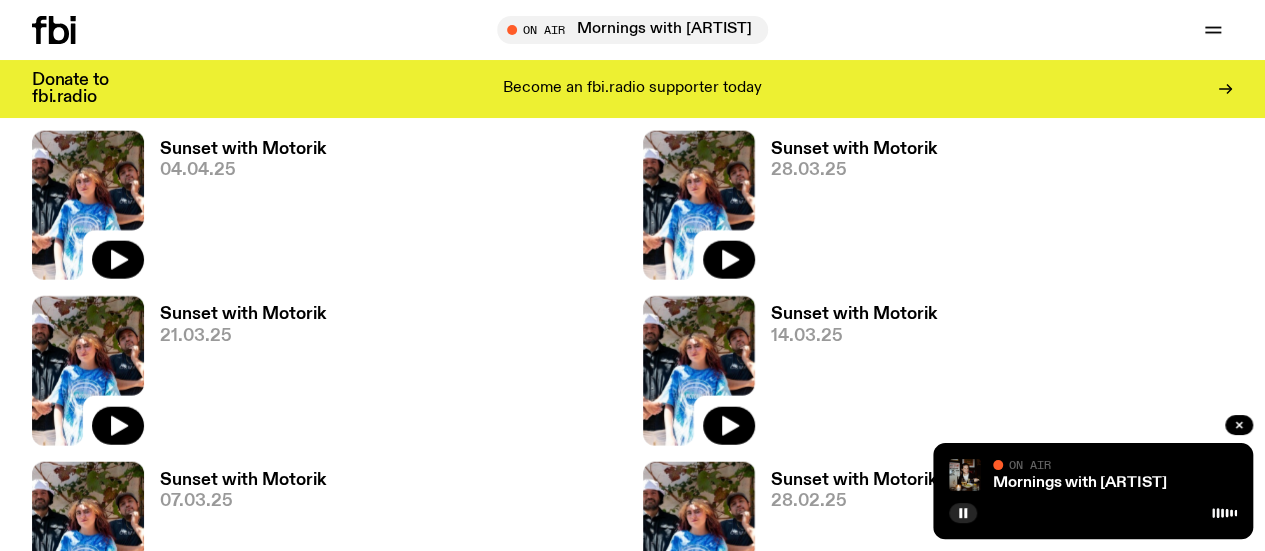 scroll, scrollTop: 2354, scrollLeft: 0, axis: vertical 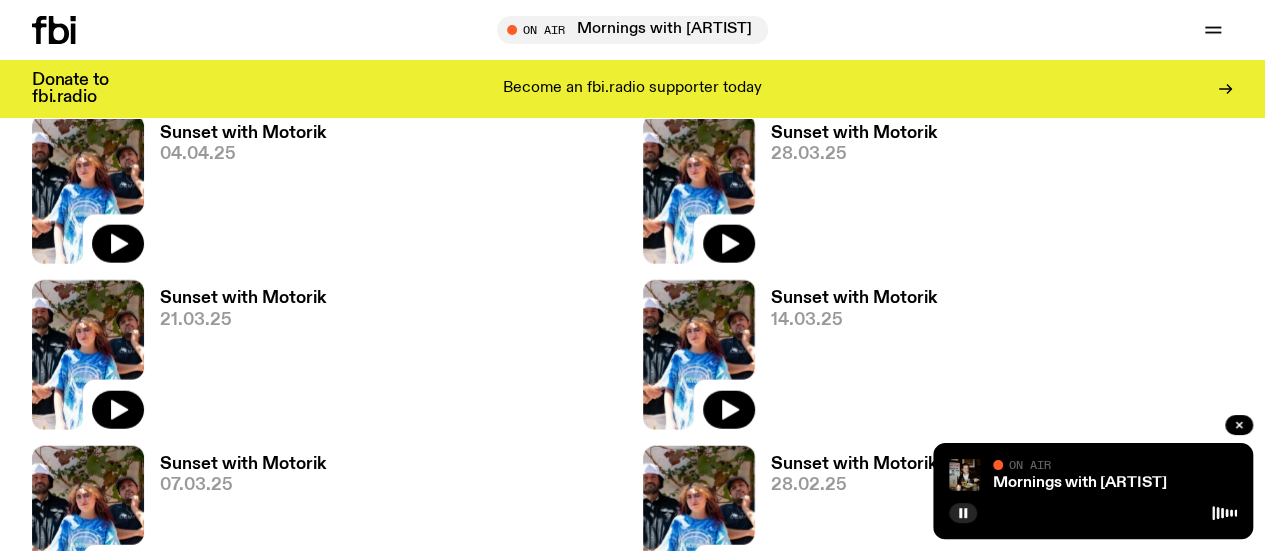 click on "Schedule" at bounding box center [0, 0] 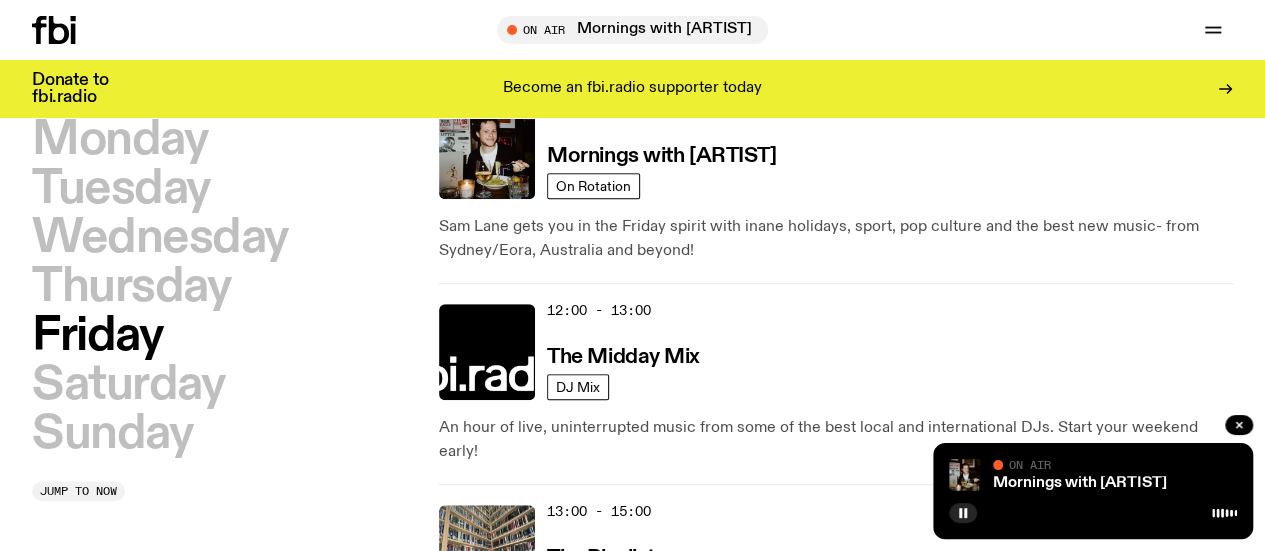 scroll, scrollTop: 471, scrollLeft: 0, axis: vertical 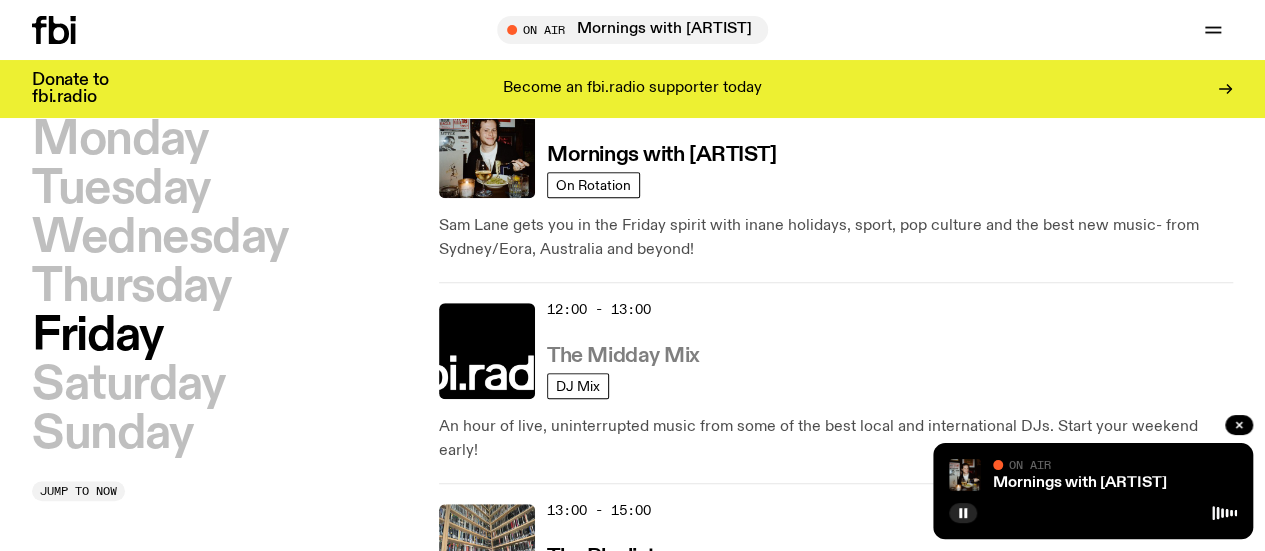 click on "The Midday Mix" at bounding box center (623, 356) 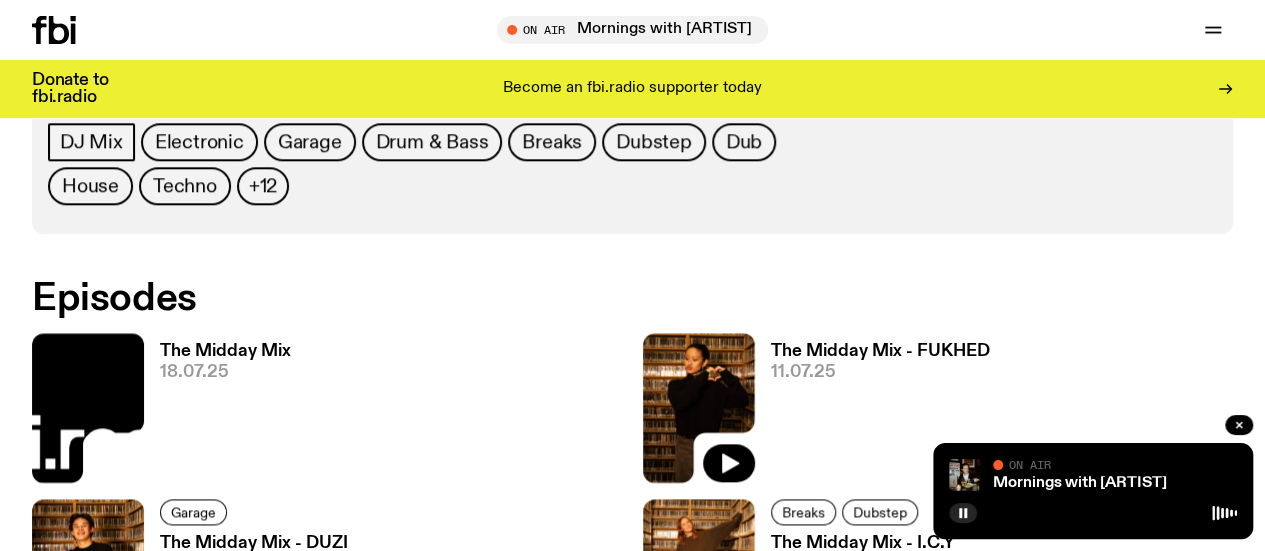 scroll, scrollTop: 950, scrollLeft: 0, axis: vertical 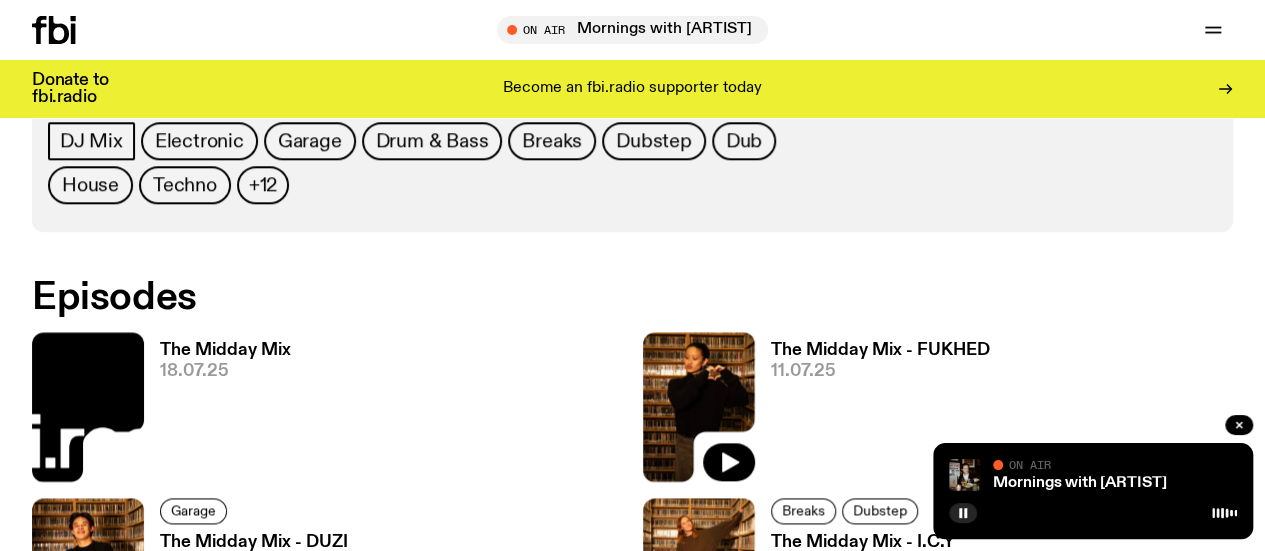 click on "The Midday Mix - I.C.Y" at bounding box center [863, 542] 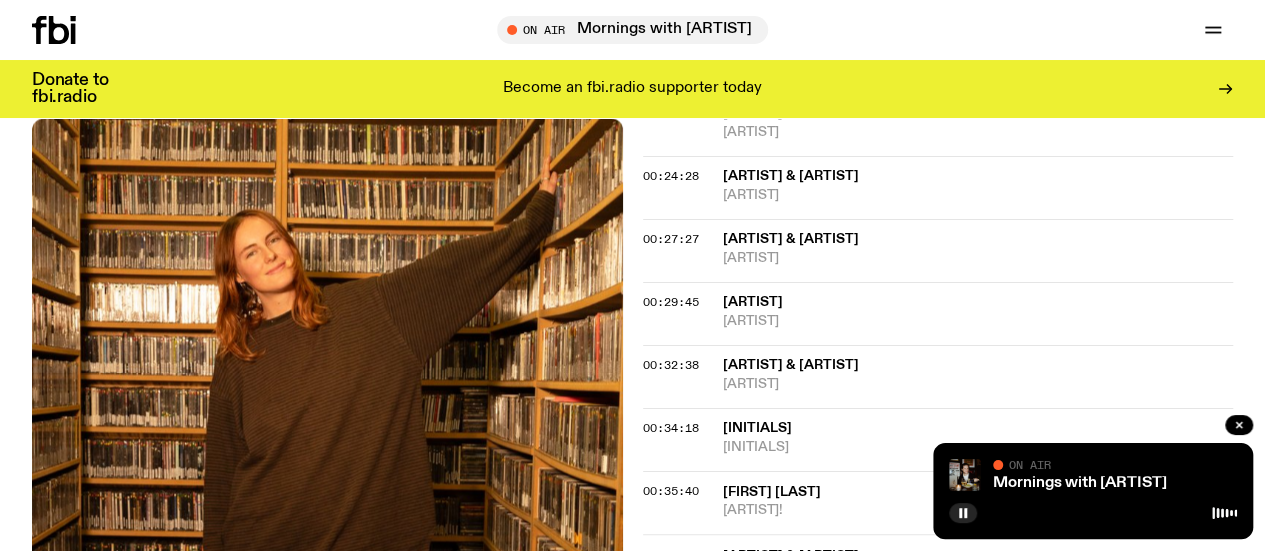 scroll, scrollTop: 1370, scrollLeft: 0, axis: vertical 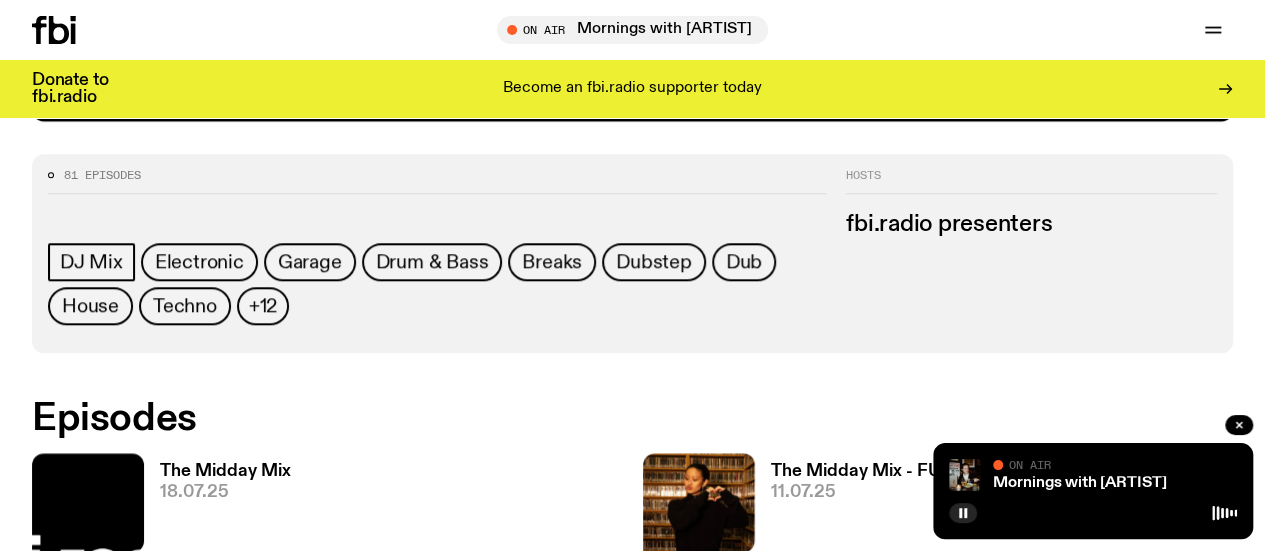 click on "The Midday Mix - FUKHED" at bounding box center [880, 471] 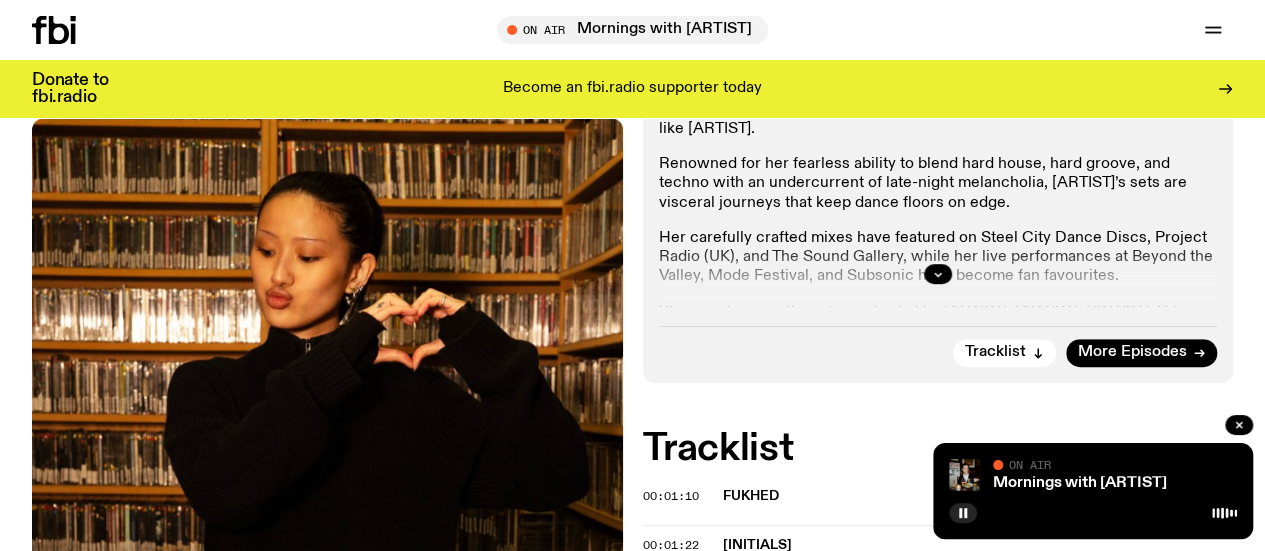 scroll, scrollTop: 436, scrollLeft: 0, axis: vertical 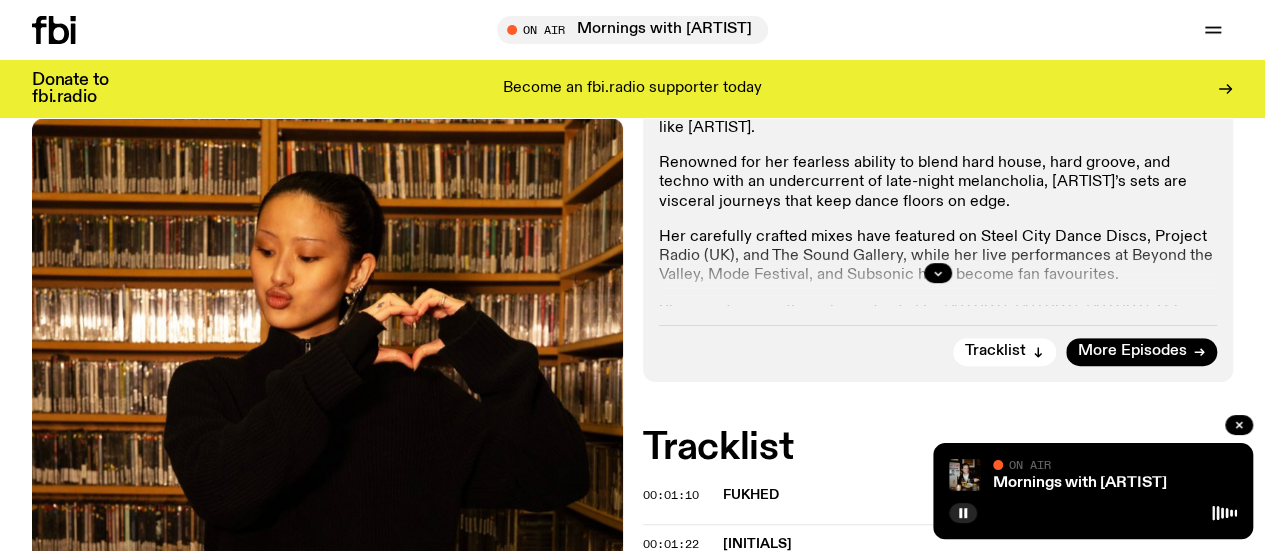 click at bounding box center [938, 273] 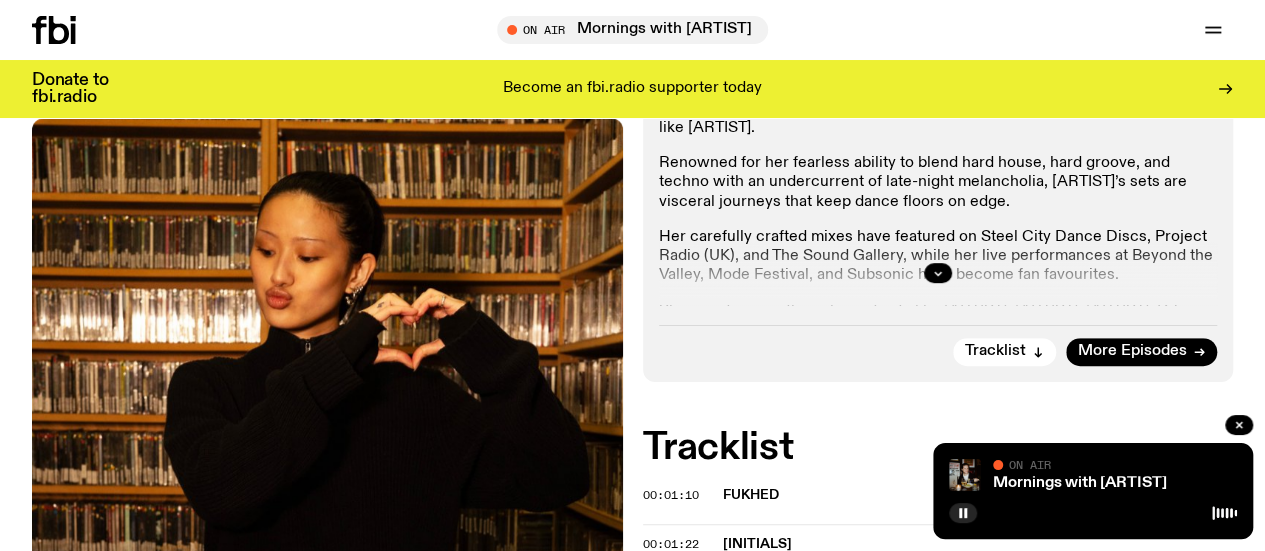 click at bounding box center [938, 273] 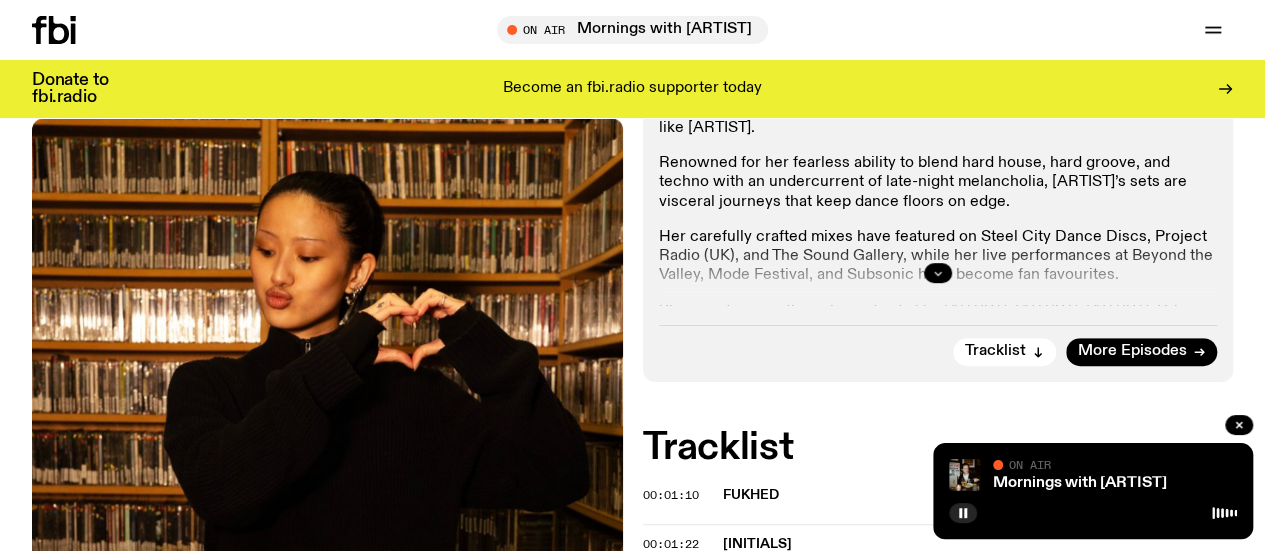 click 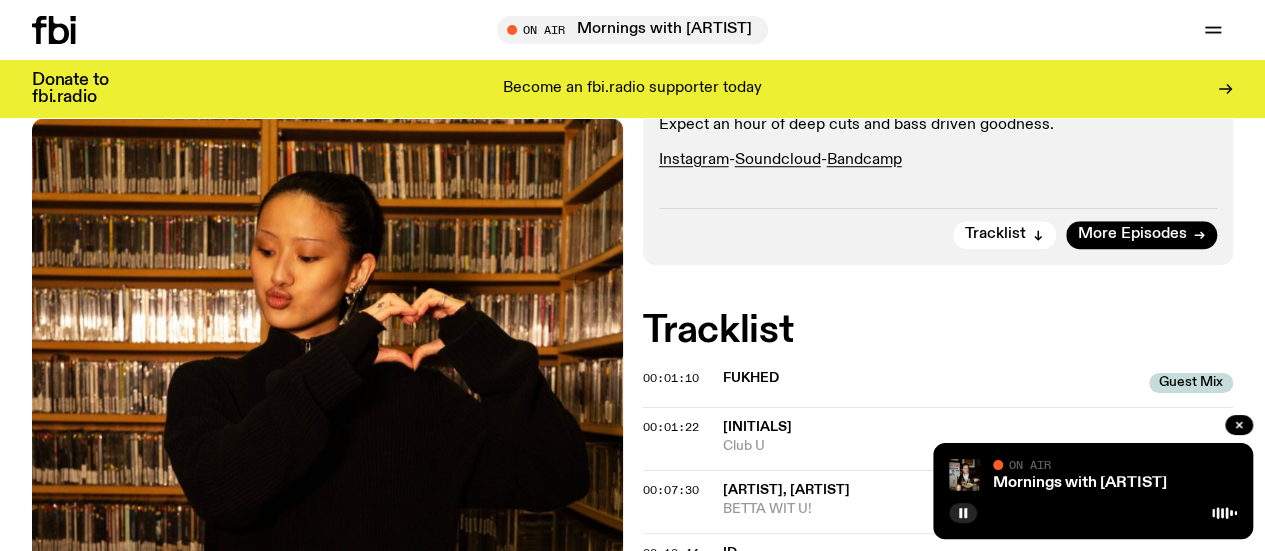 scroll, scrollTop: 668, scrollLeft: 0, axis: vertical 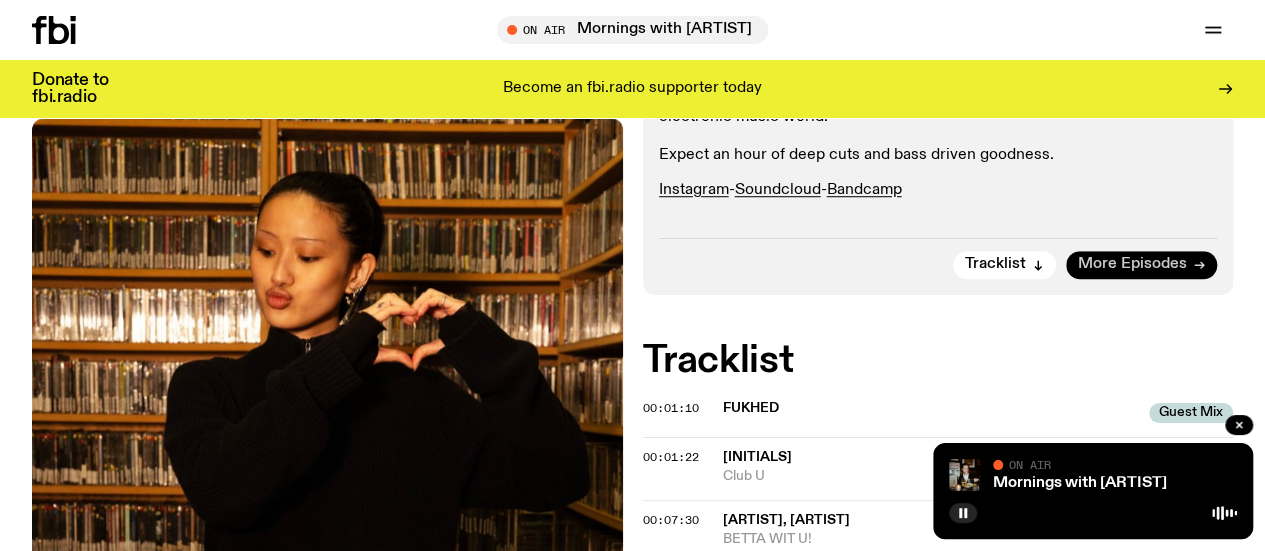 click on "More Episodes" at bounding box center (1132, 264) 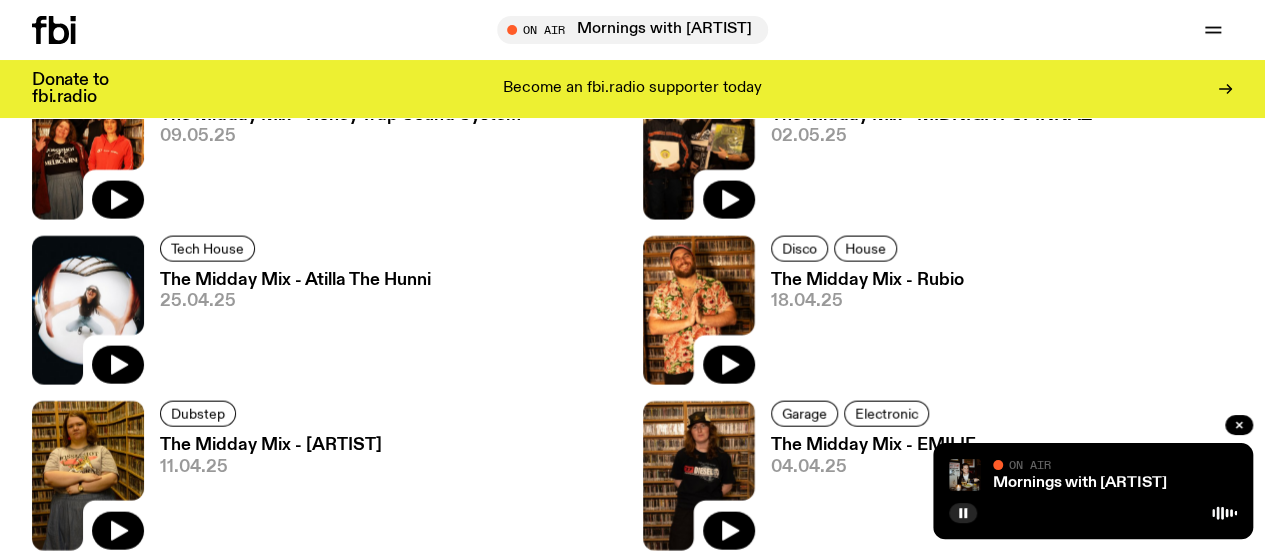 scroll, scrollTop: 2039, scrollLeft: 0, axis: vertical 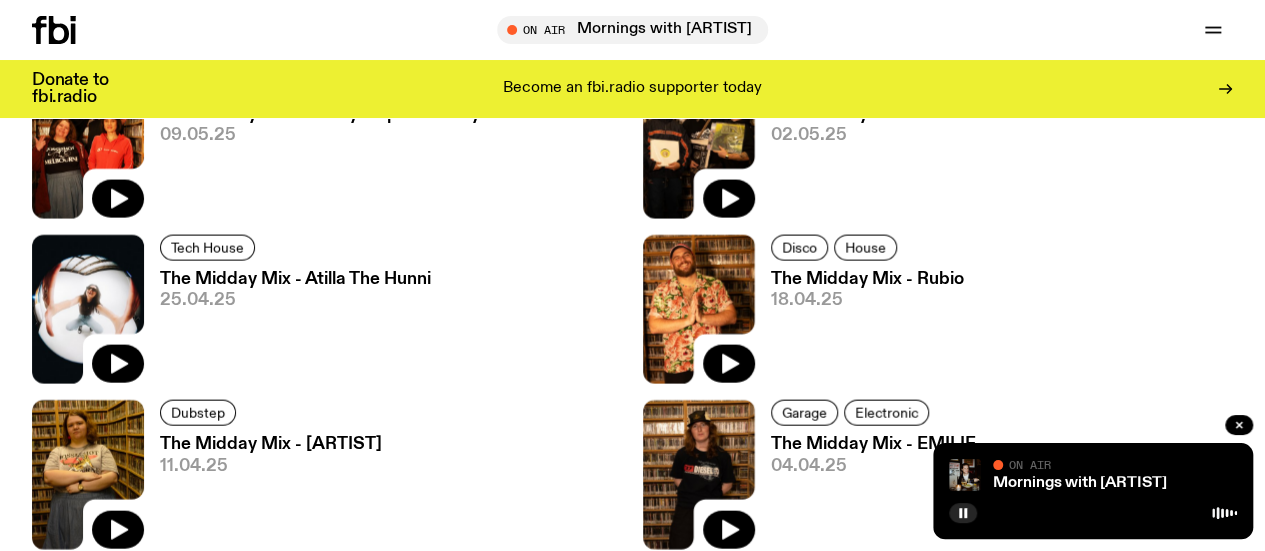 click on "The Midday Mix - Pho The Girls" at bounding box center [897, 610] 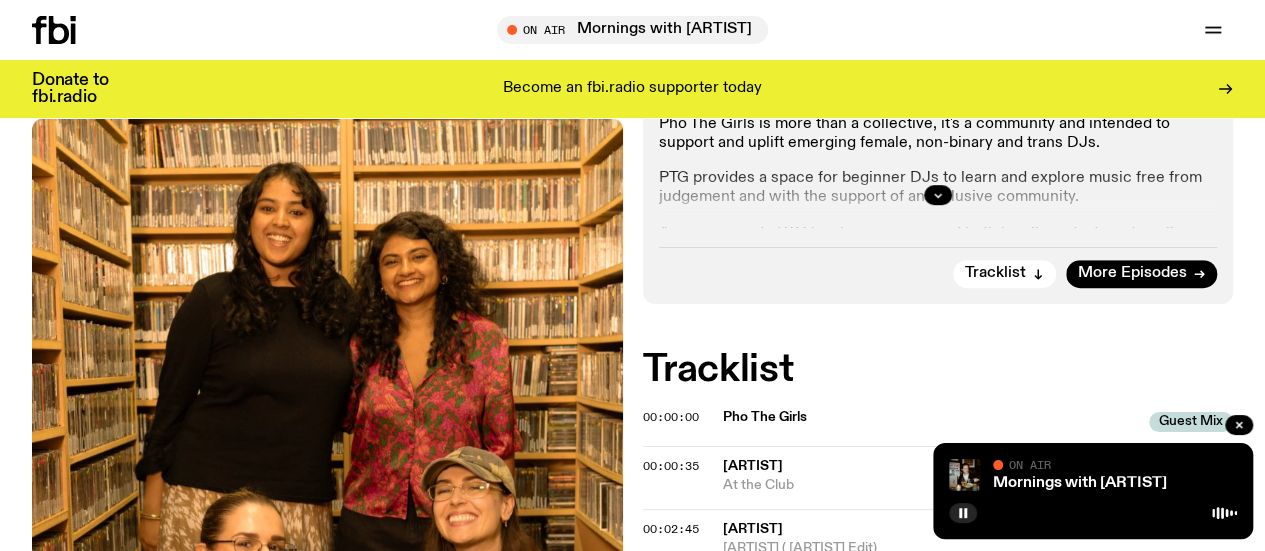 scroll, scrollTop: 578, scrollLeft: 0, axis: vertical 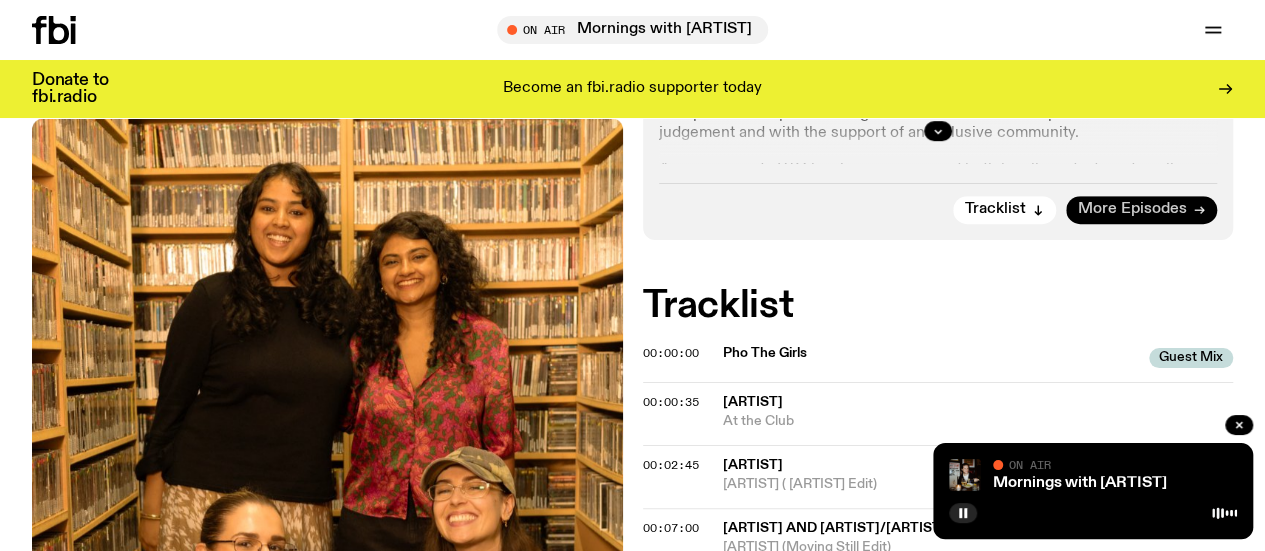 click on "Tracklist More Episodes" at bounding box center [938, 203] 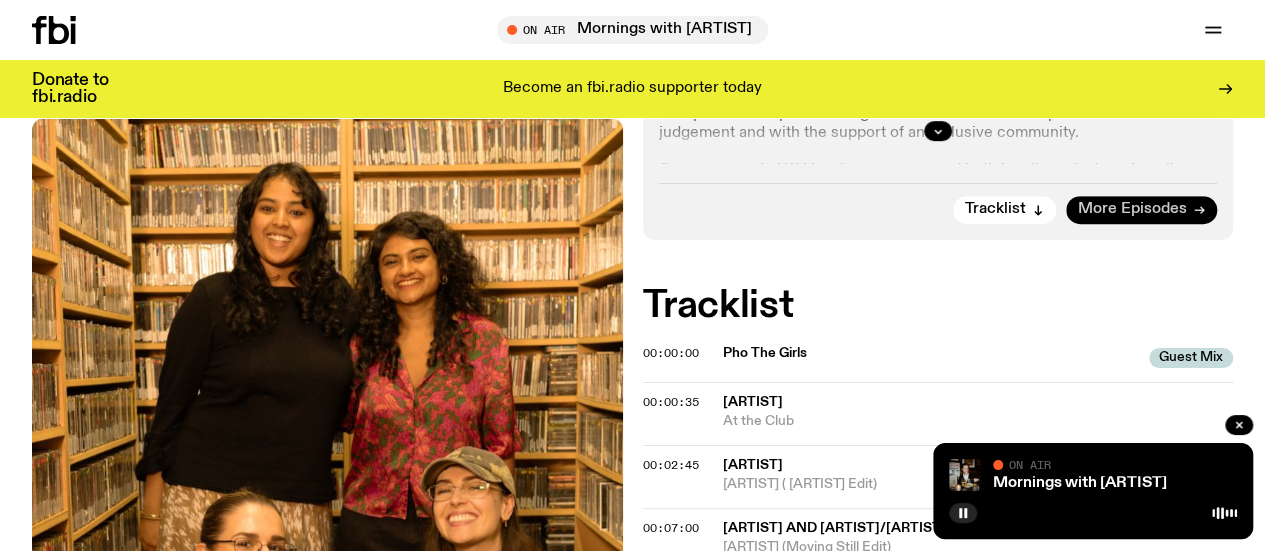 click on "More Episodes" at bounding box center [1132, 209] 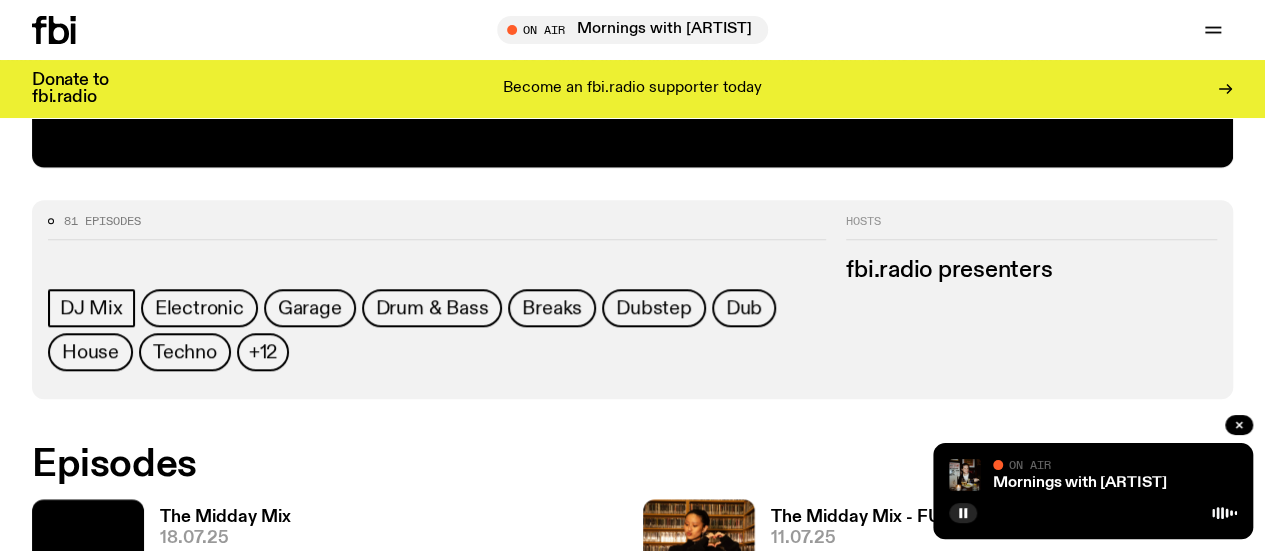 scroll, scrollTop: 784, scrollLeft: 0, axis: vertical 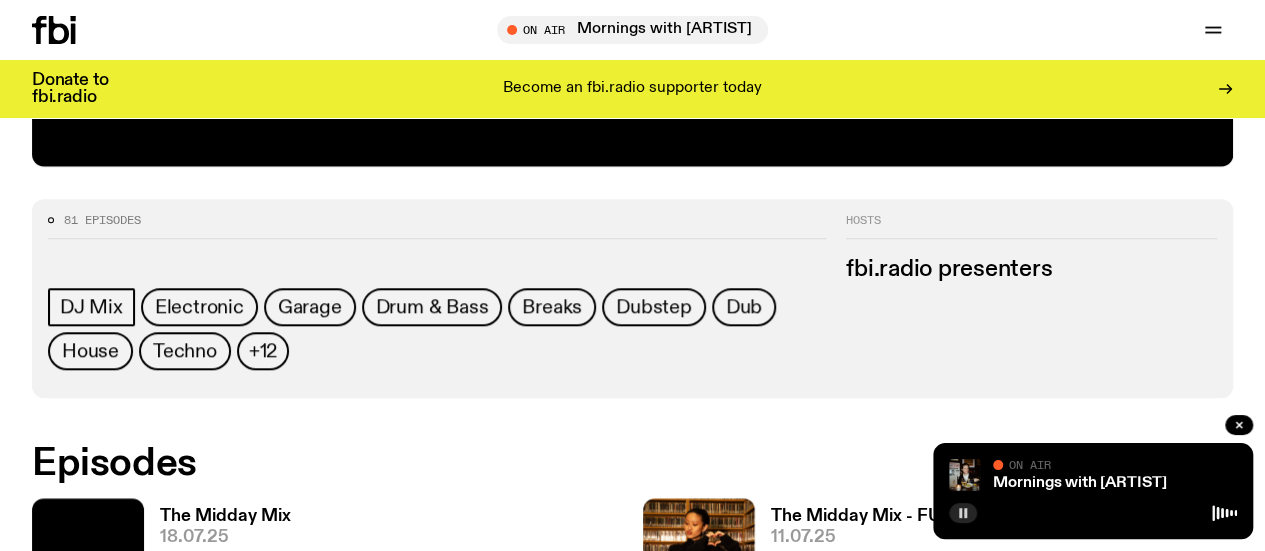click 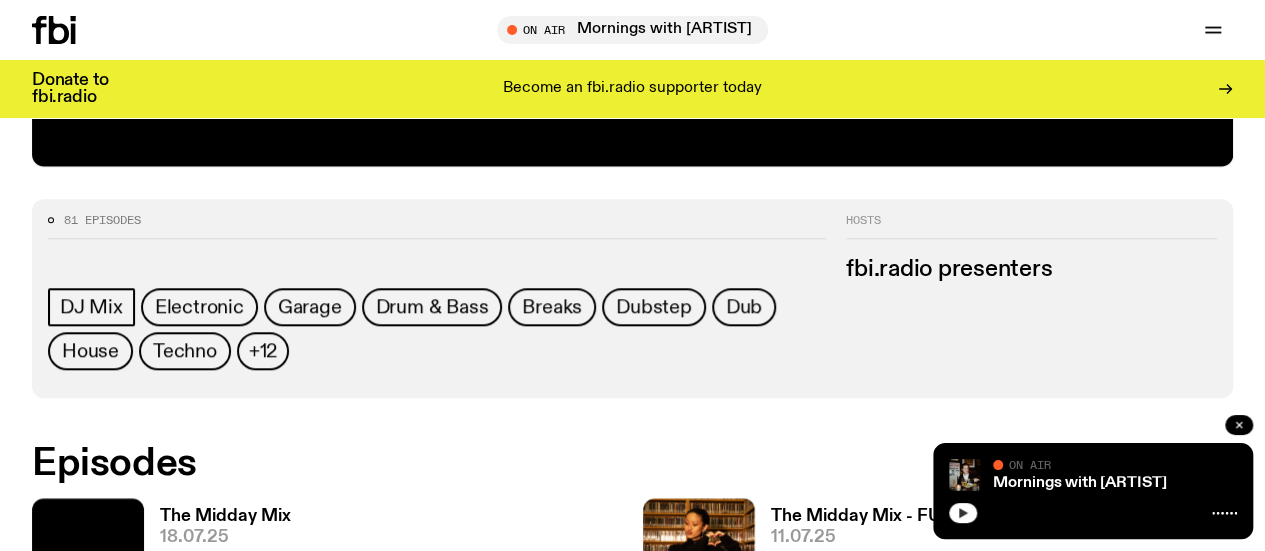 click 